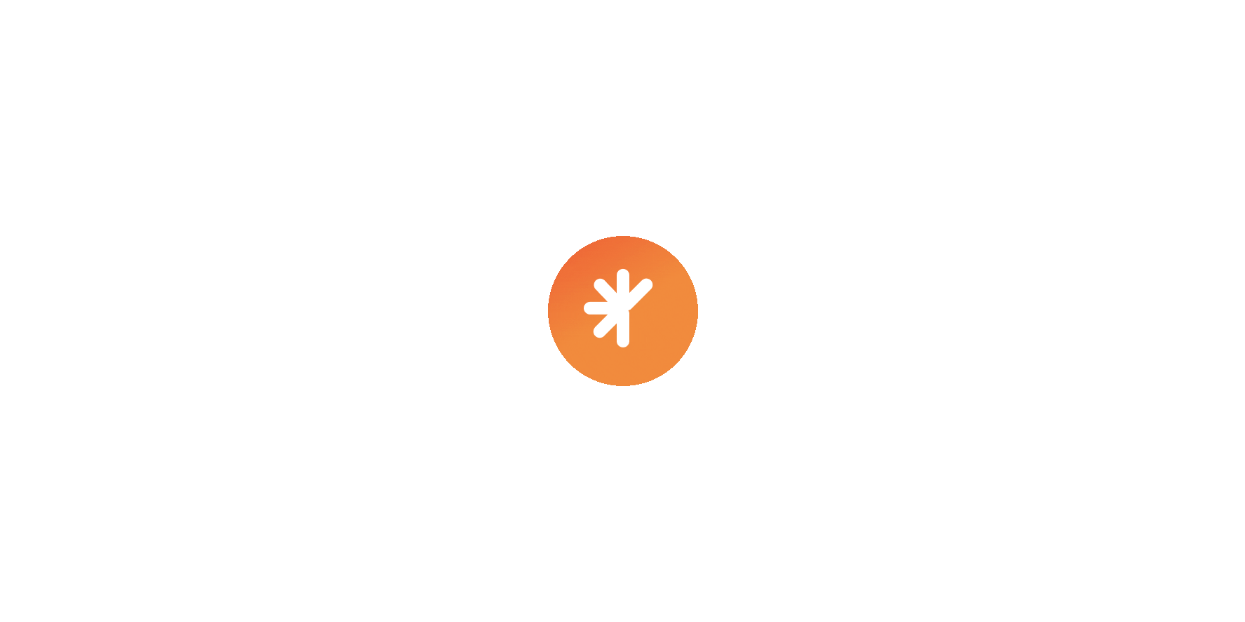 scroll, scrollTop: 0, scrollLeft: 0, axis: both 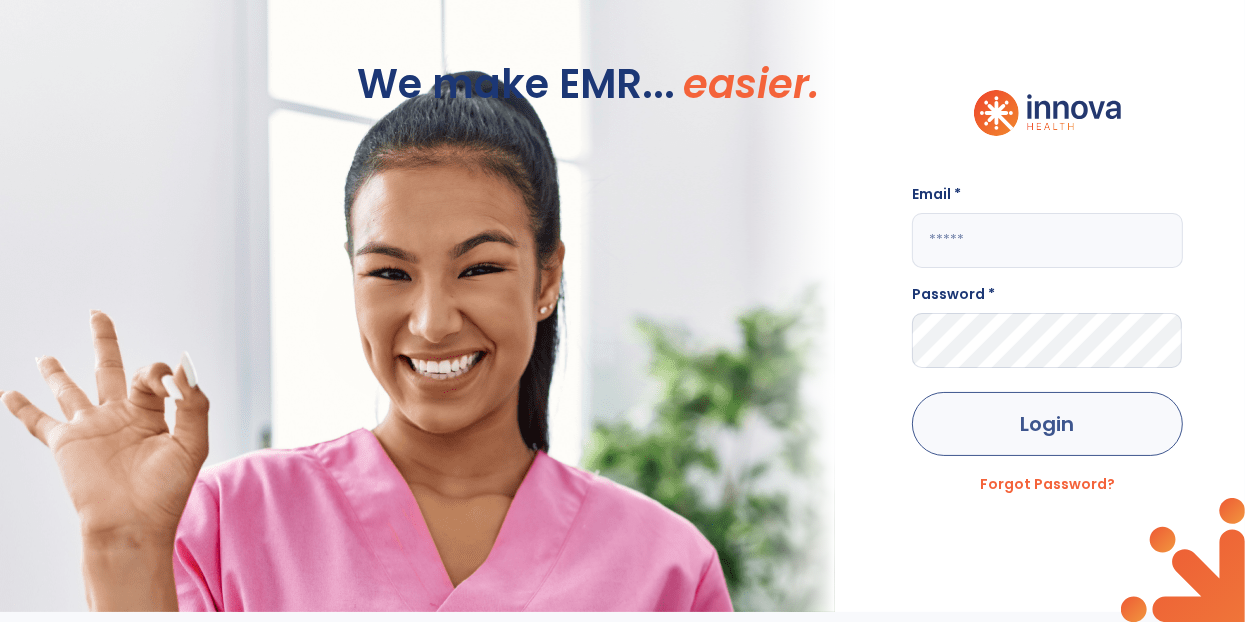 type on "**********" 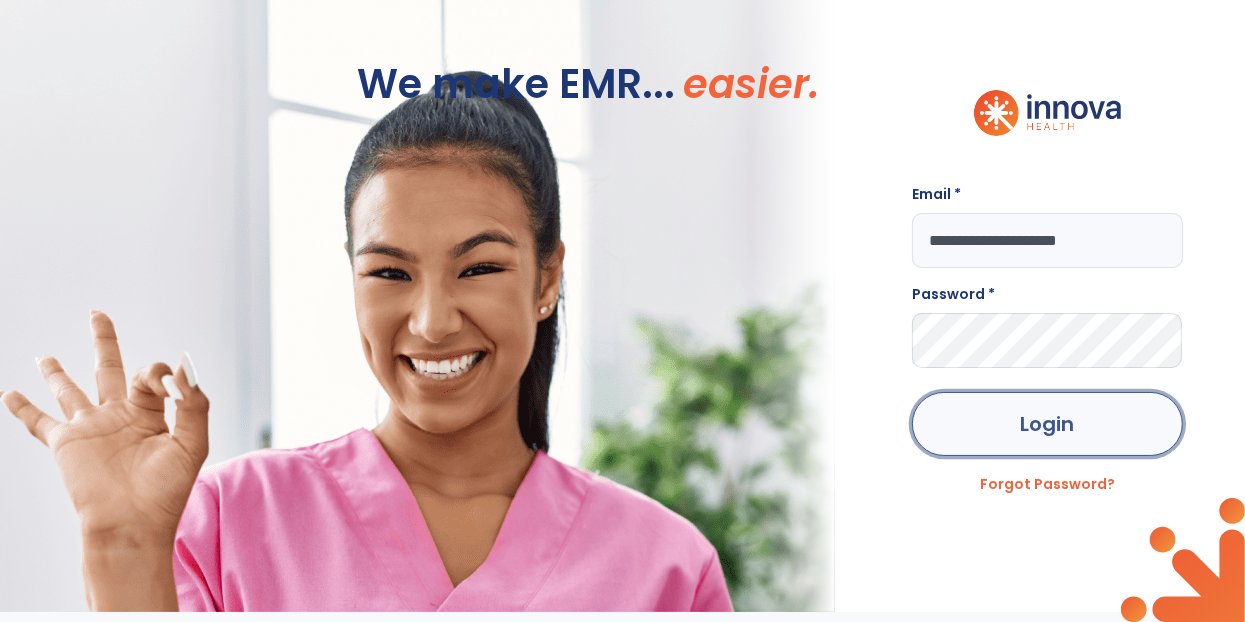 click on "Login" 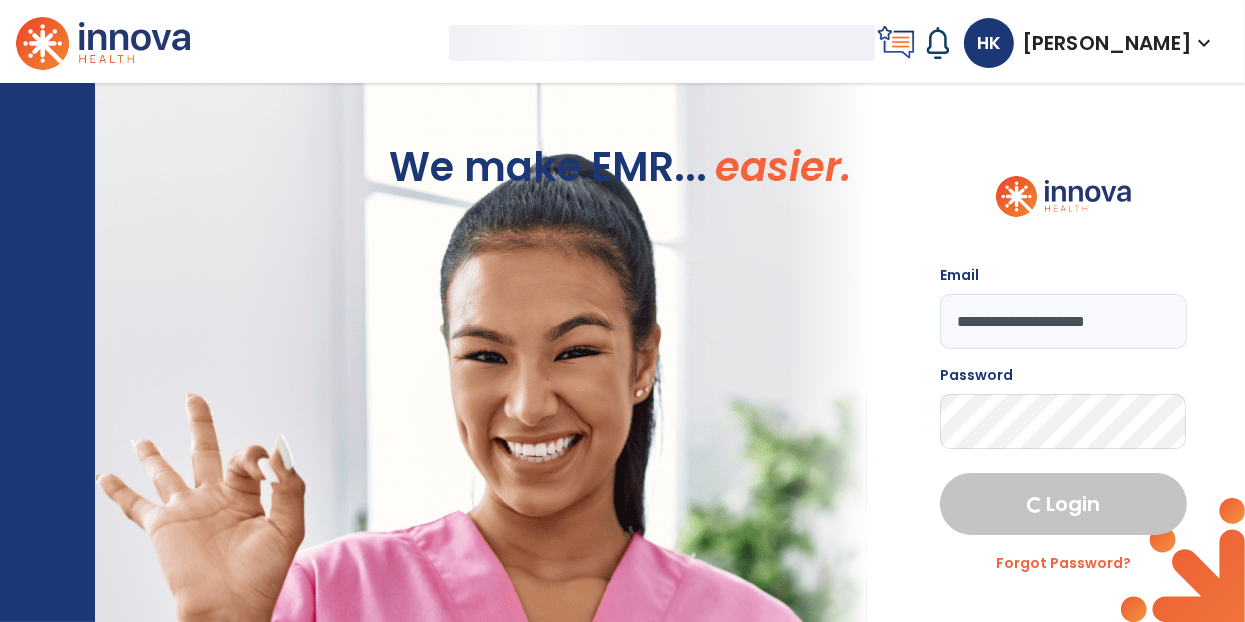 select on "****" 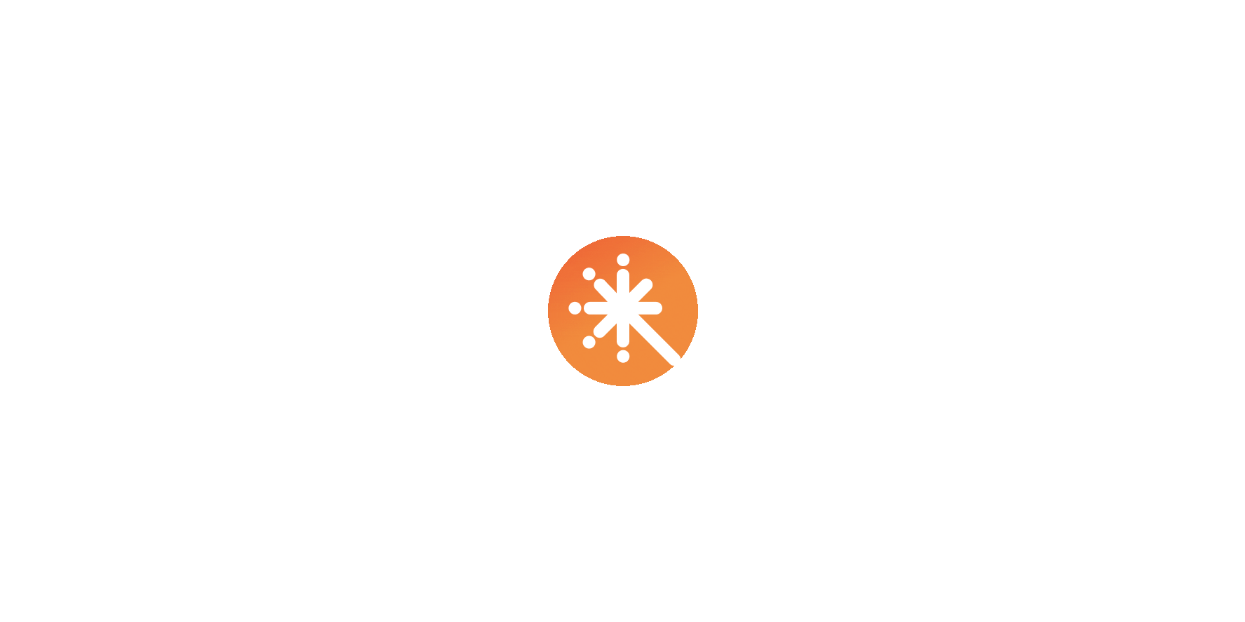 scroll, scrollTop: 0, scrollLeft: 0, axis: both 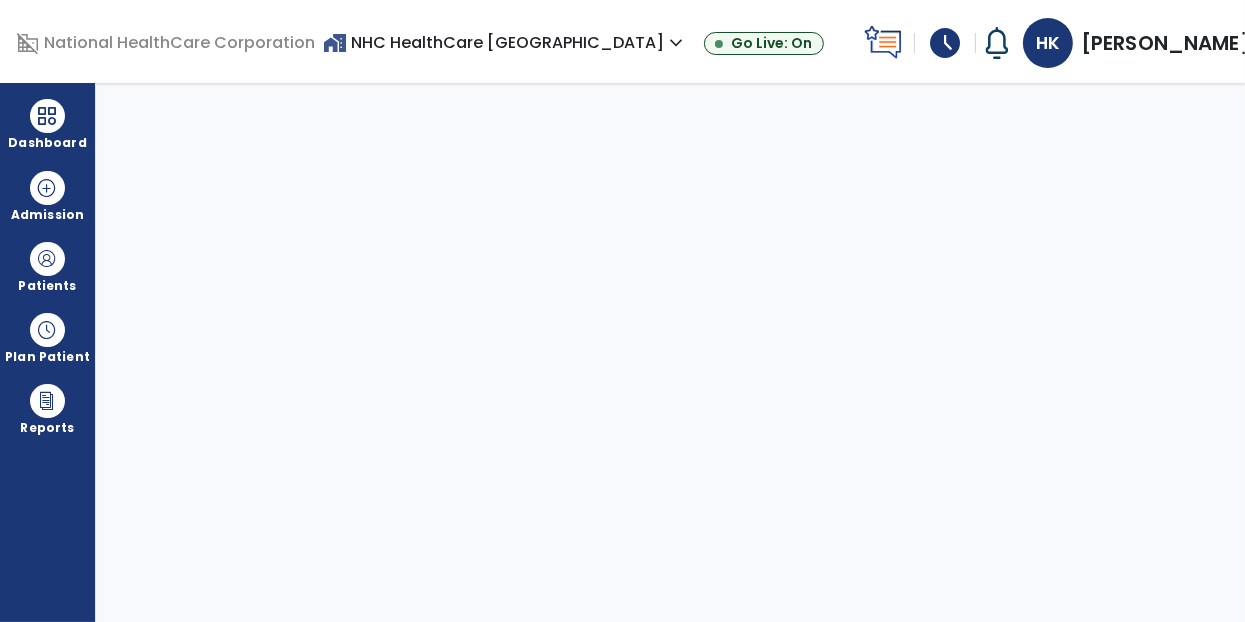 select on "****" 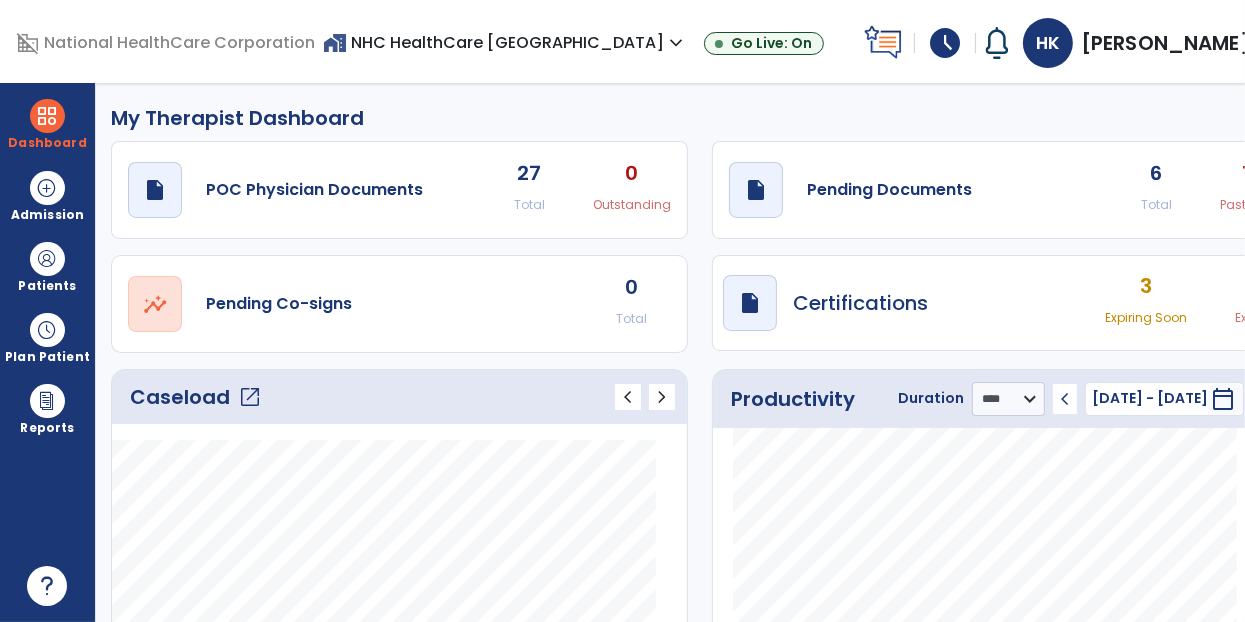 click on "3" at bounding box center (1146, 286) 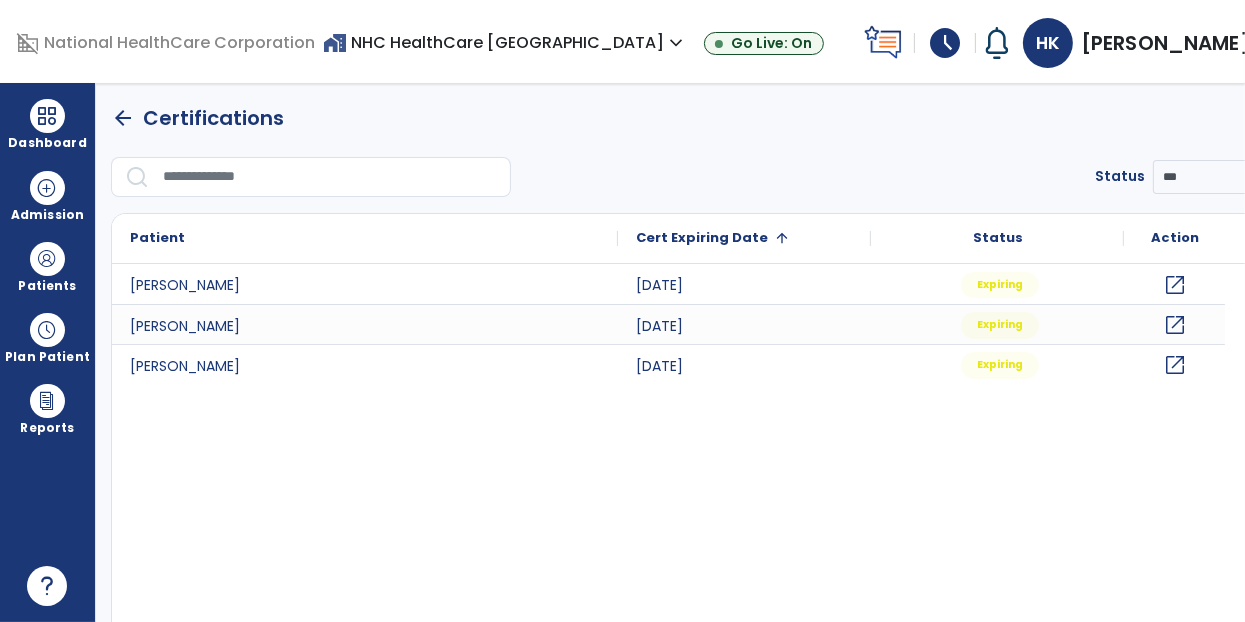 click on "arrow_back" 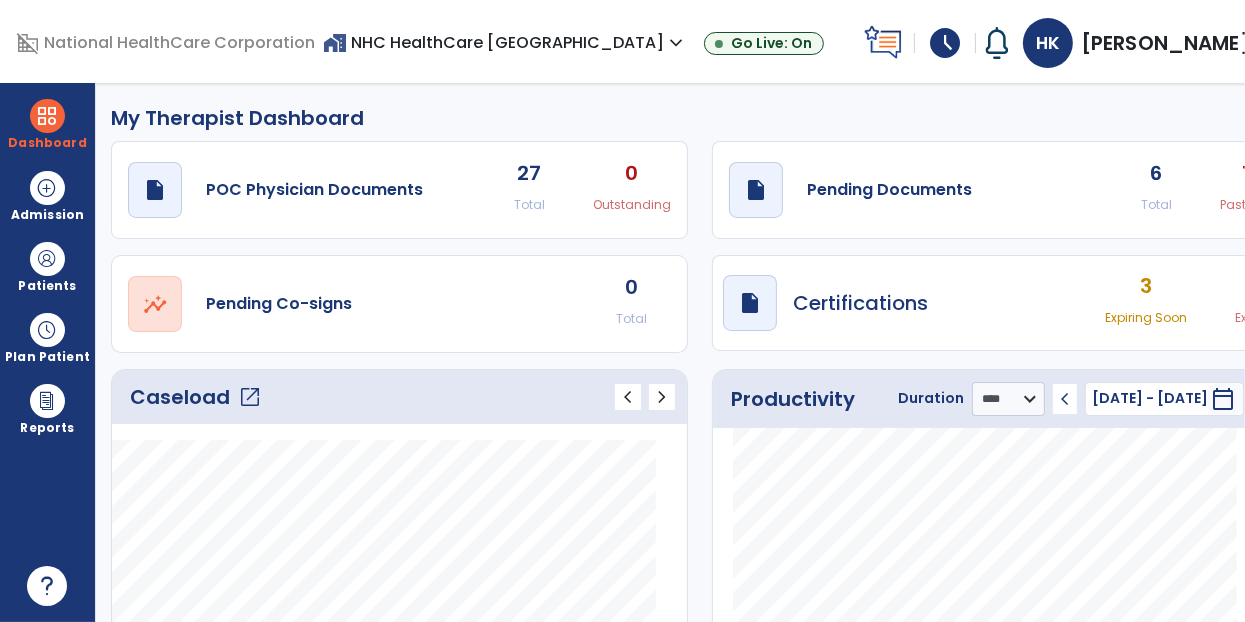 click on "6" 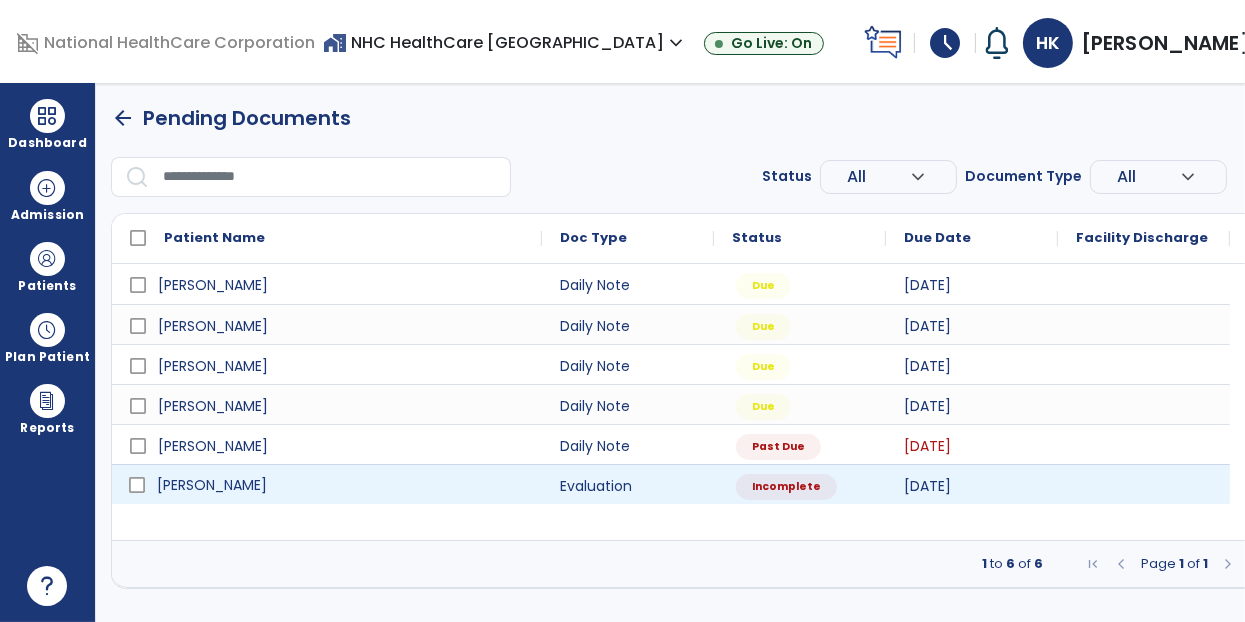 click on "Simpson, Debra" at bounding box center (212, 485) 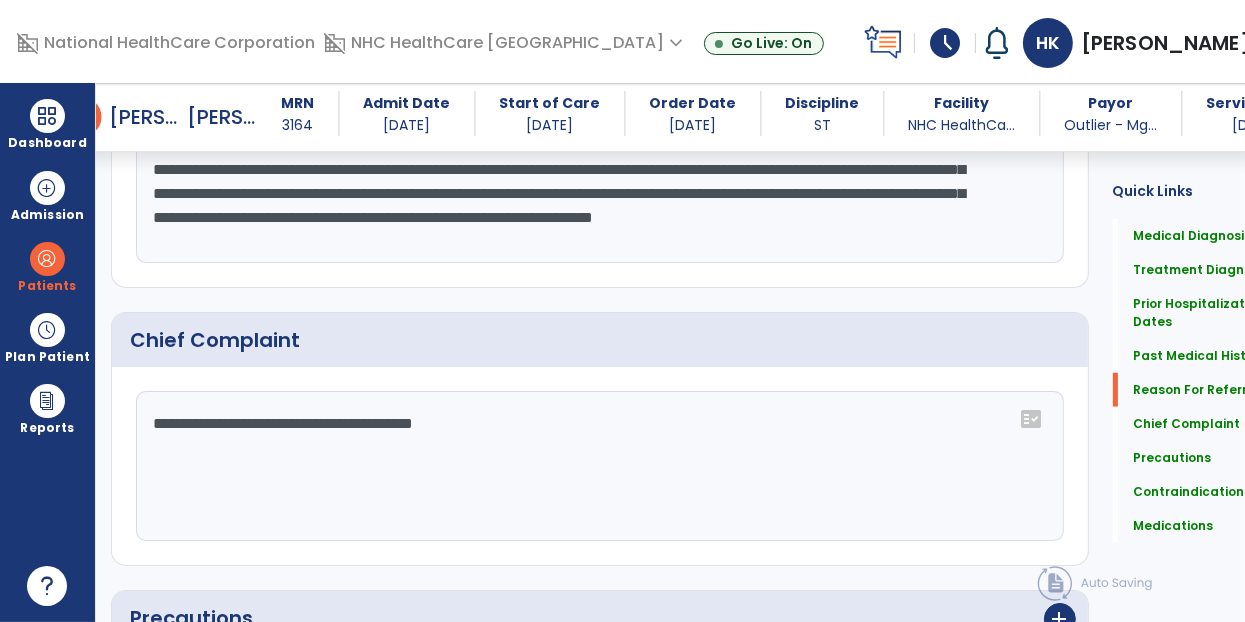 scroll, scrollTop: 1500, scrollLeft: 0, axis: vertical 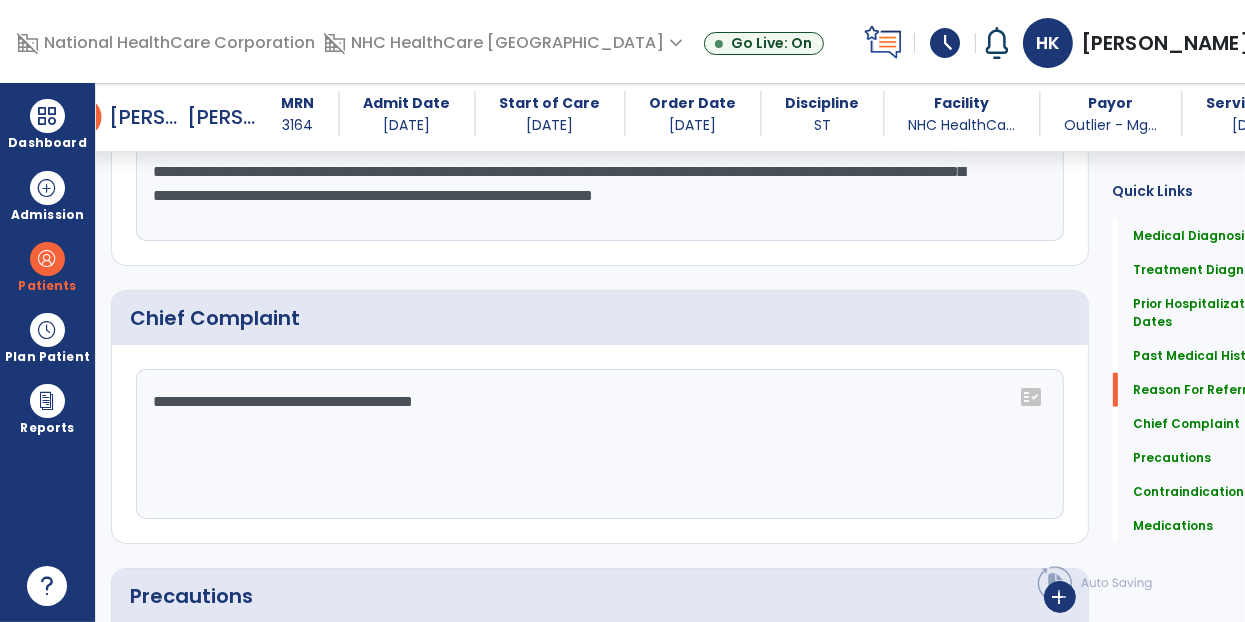 click on "**********" 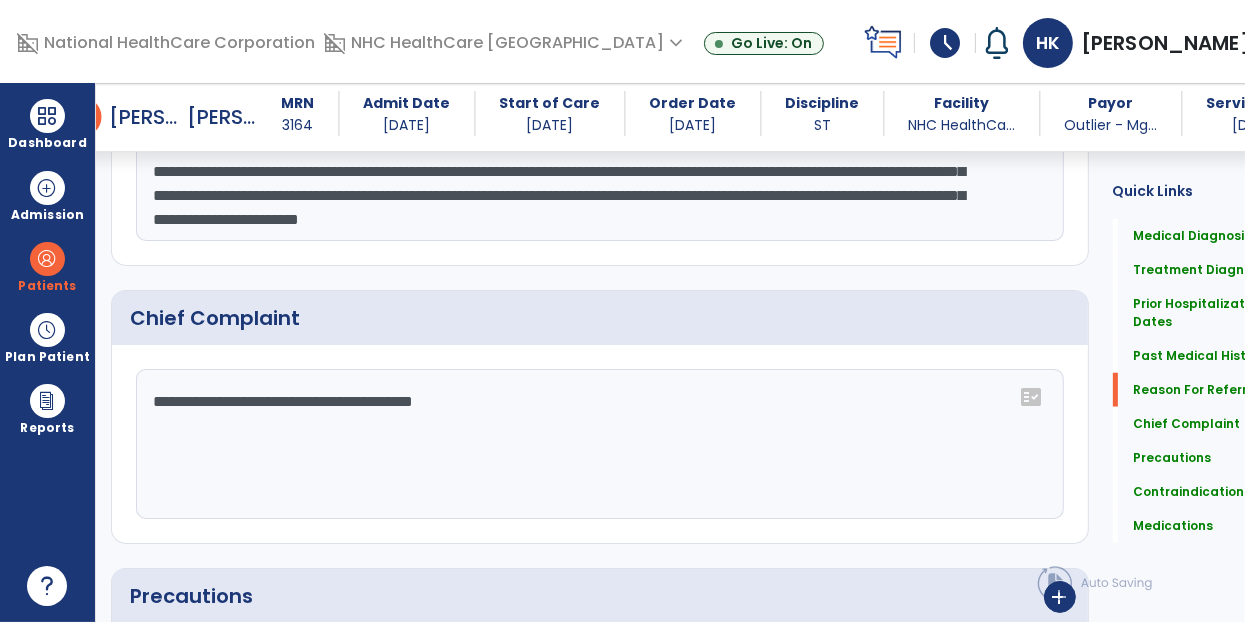 scroll, scrollTop: 40, scrollLeft: 0, axis: vertical 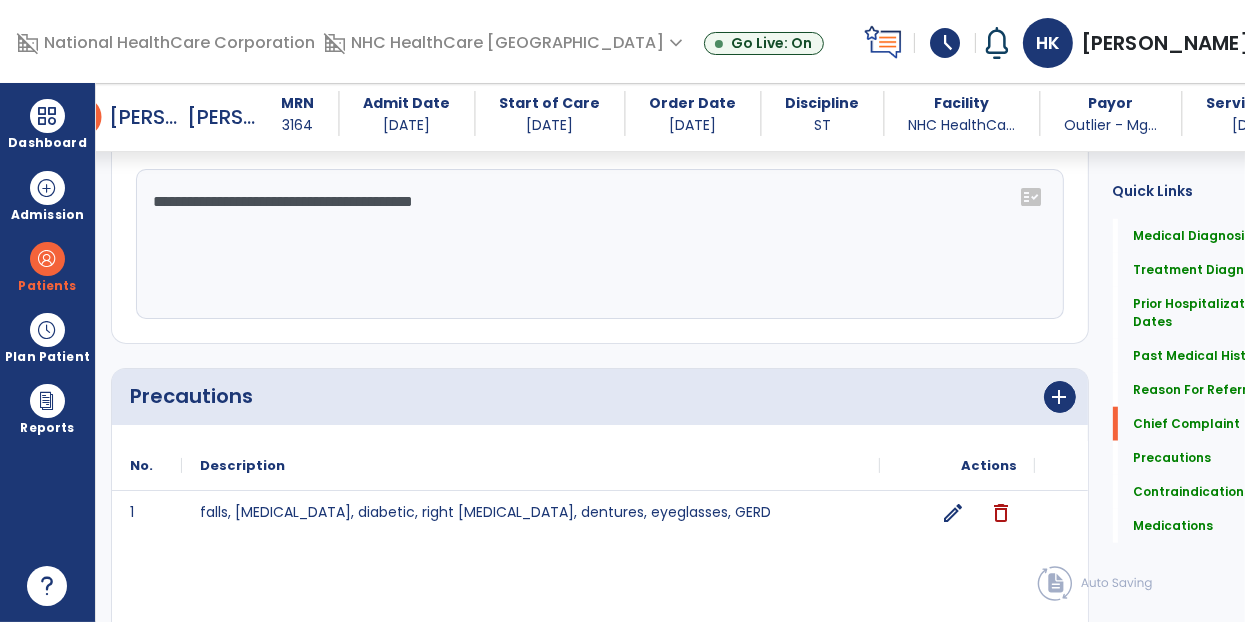 type on "**********" 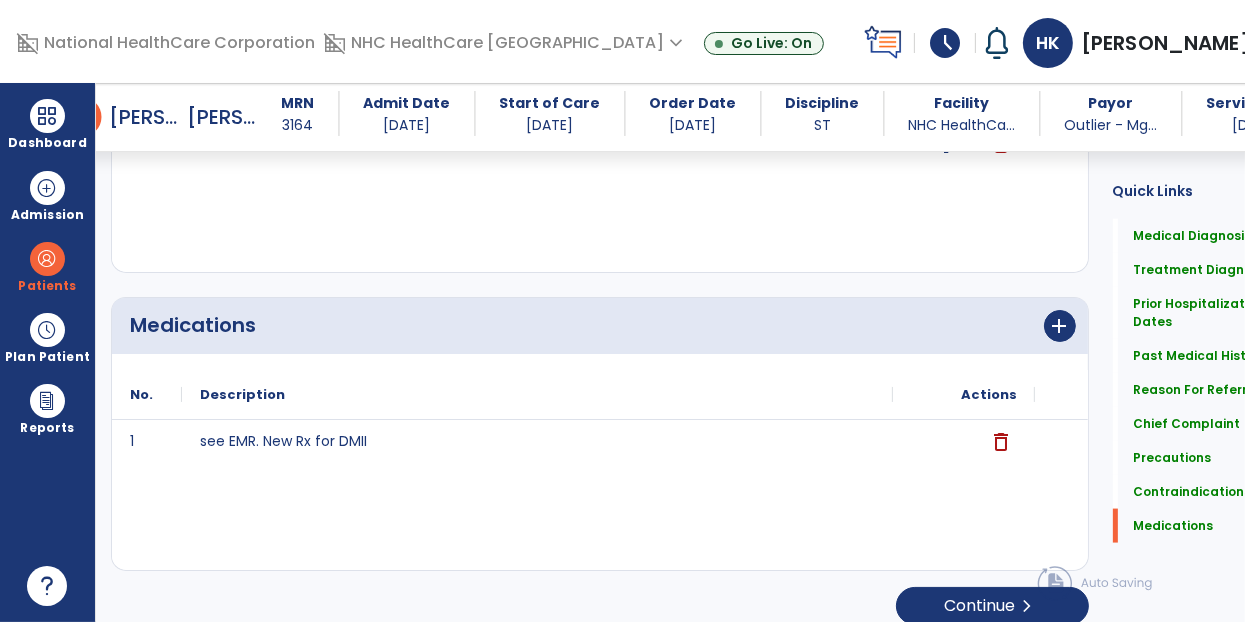 scroll, scrollTop: 2394, scrollLeft: 0, axis: vertical 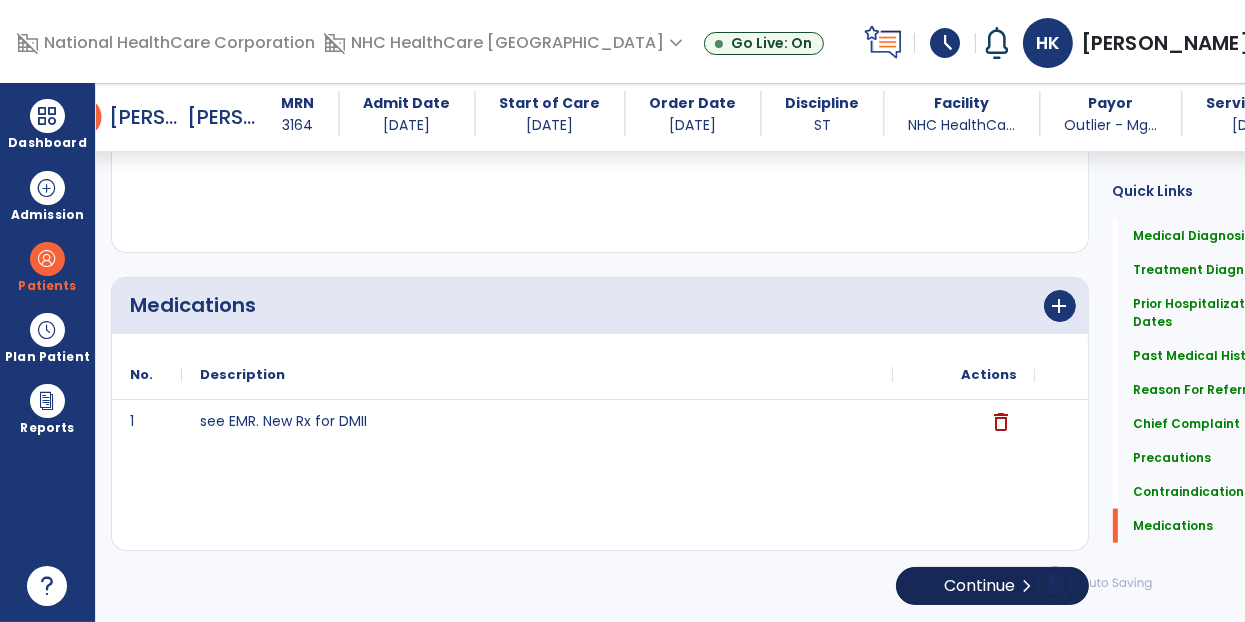 type on "**********" 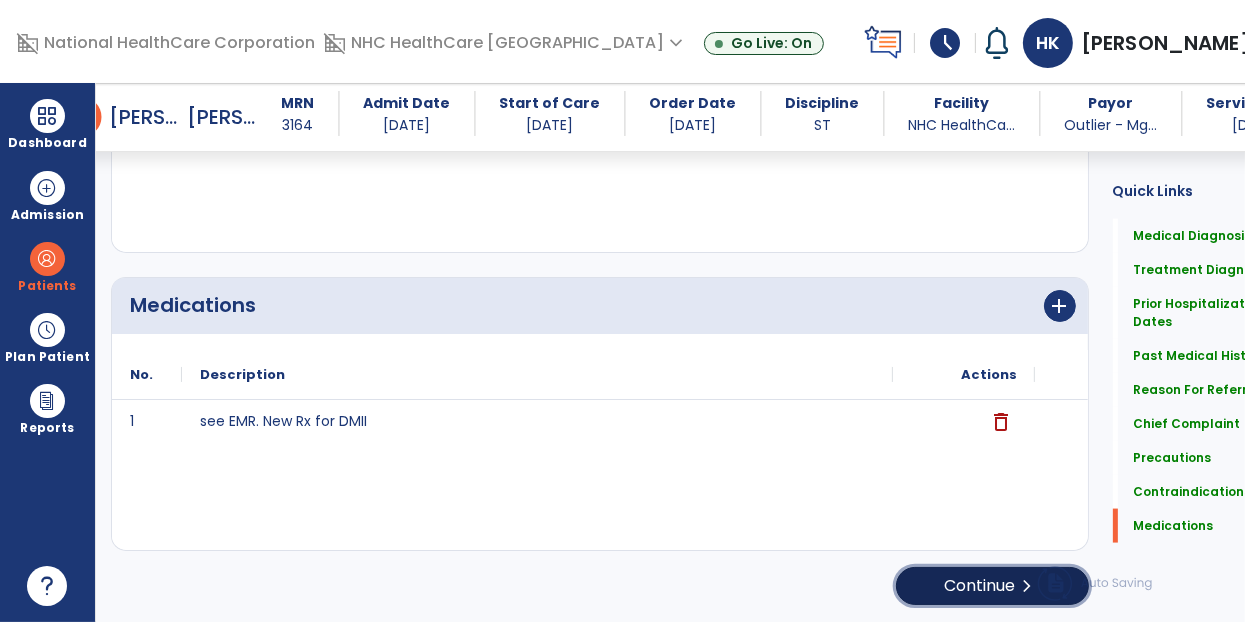 click on "Continue  chevron_right" 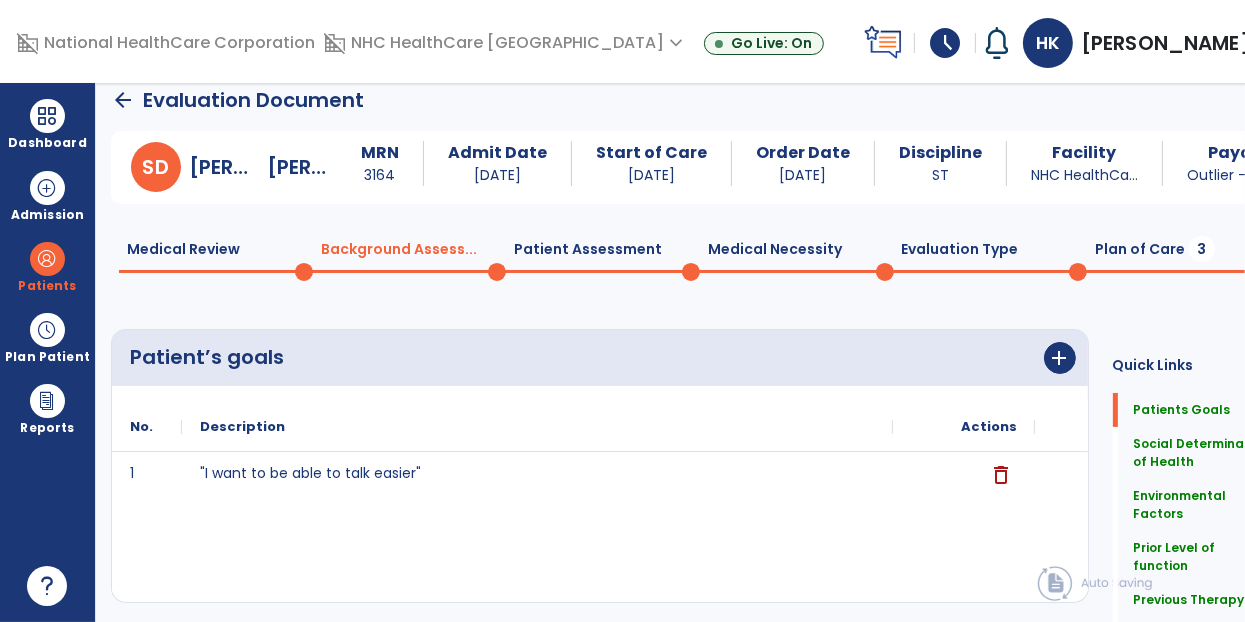scroll, scrollTop: 0, scrollLeft: 0, axis: both 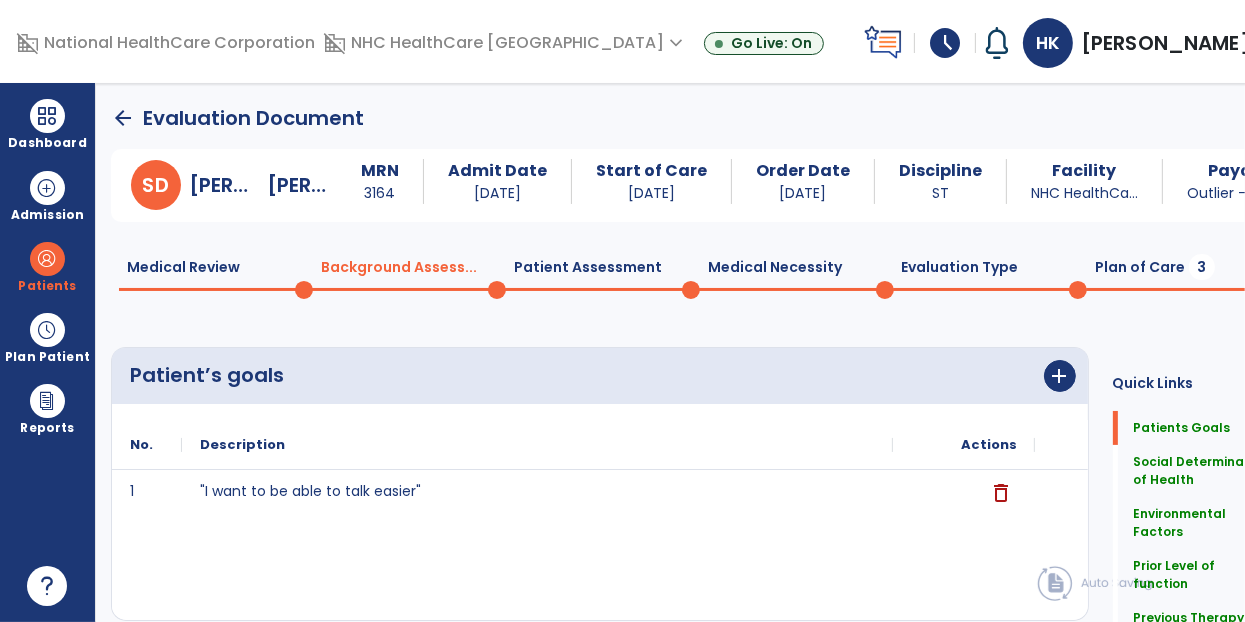click on "Medical Review  0" 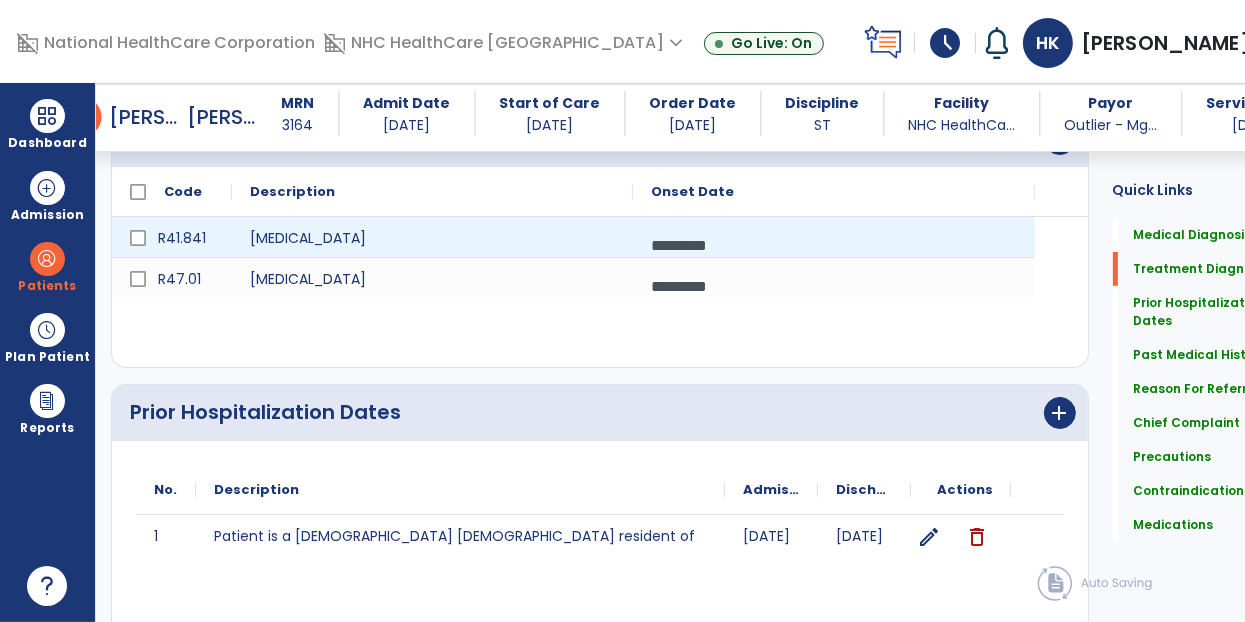 scroll, scrollTop: 400, scrollLeft: 0, axis: vertical 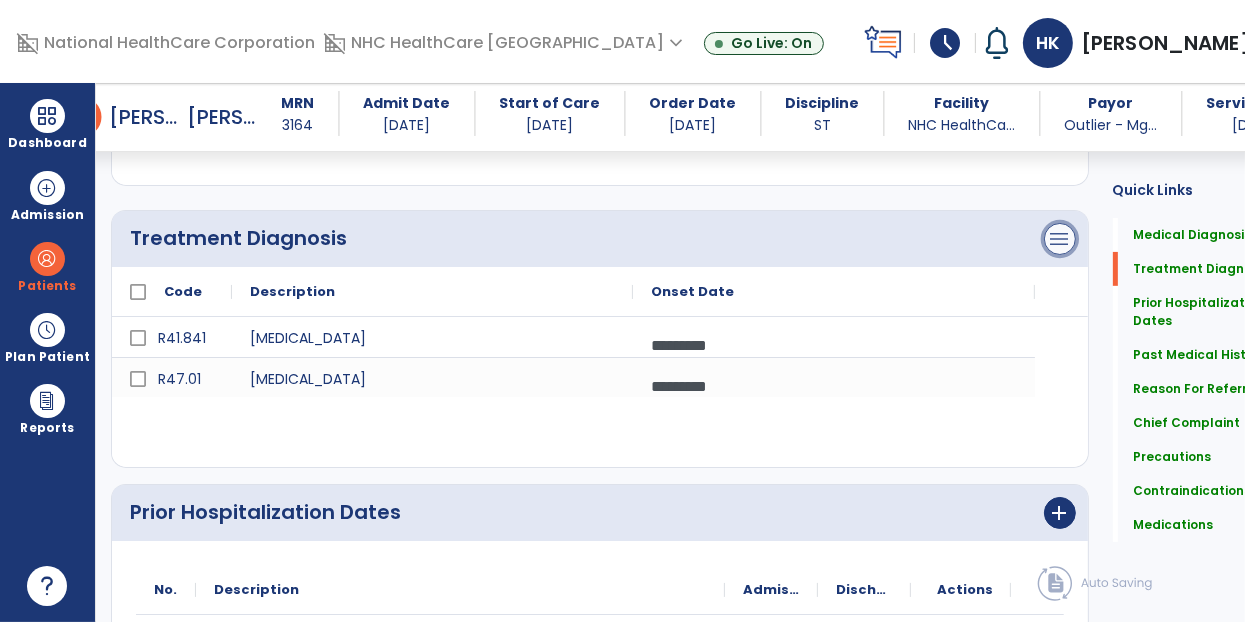 click on "menu" at bounding box center (1060, -43) 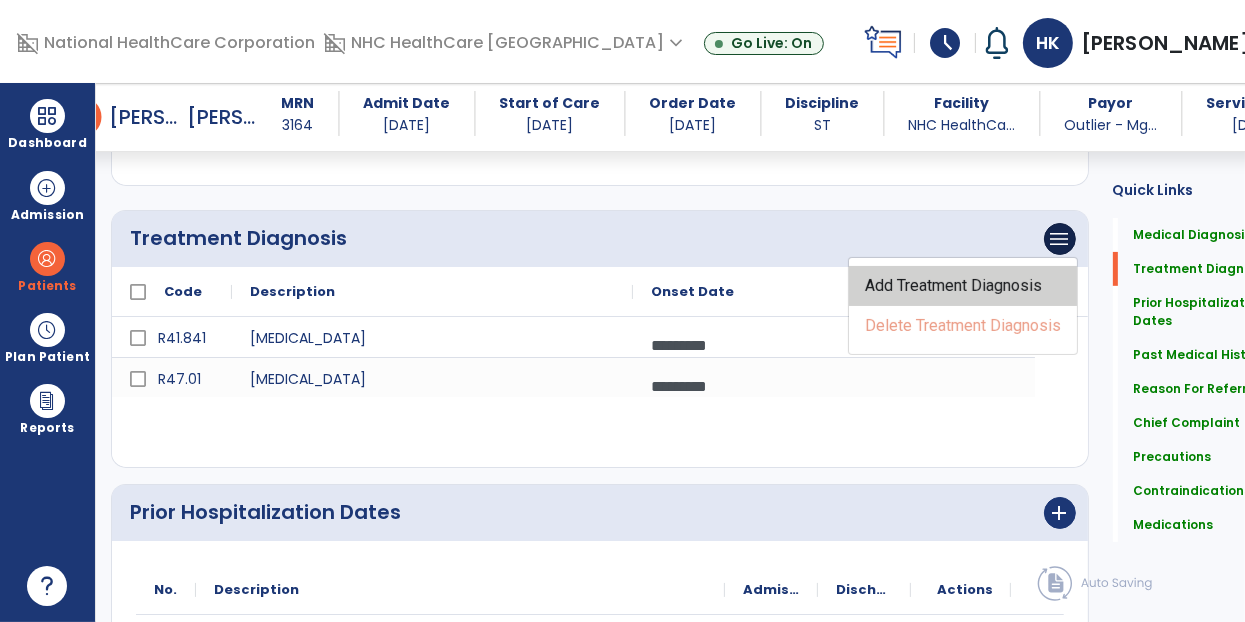 click on "Add Treatment Diagnosis" 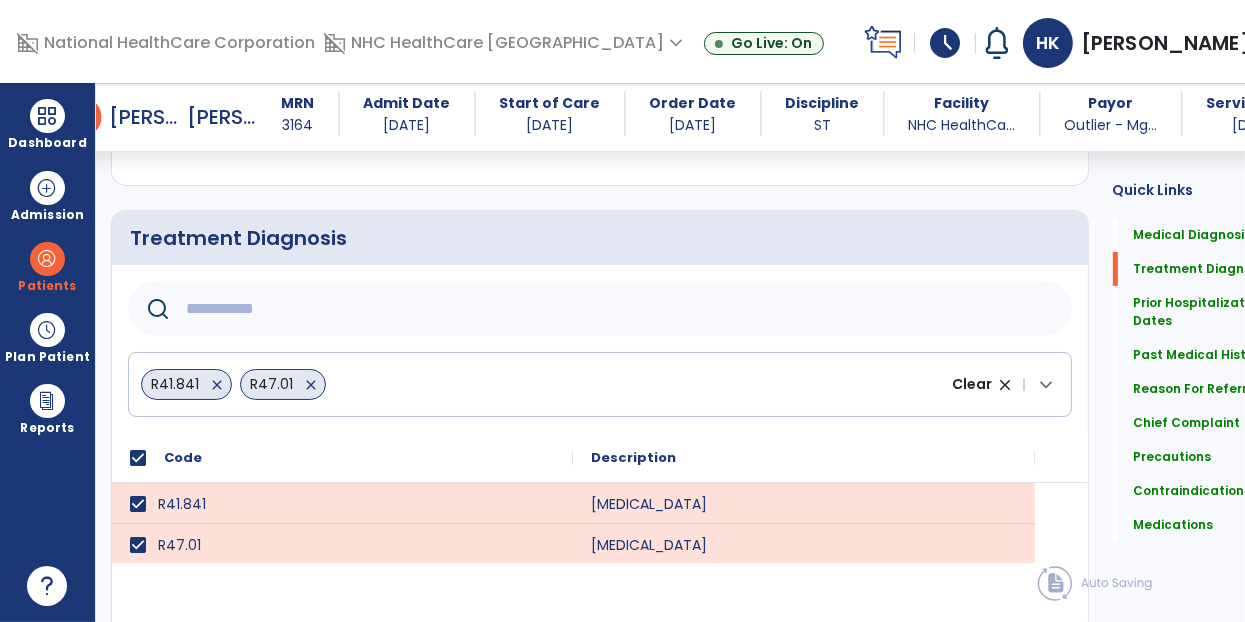 click on "R41.841   close   R47.01   close" 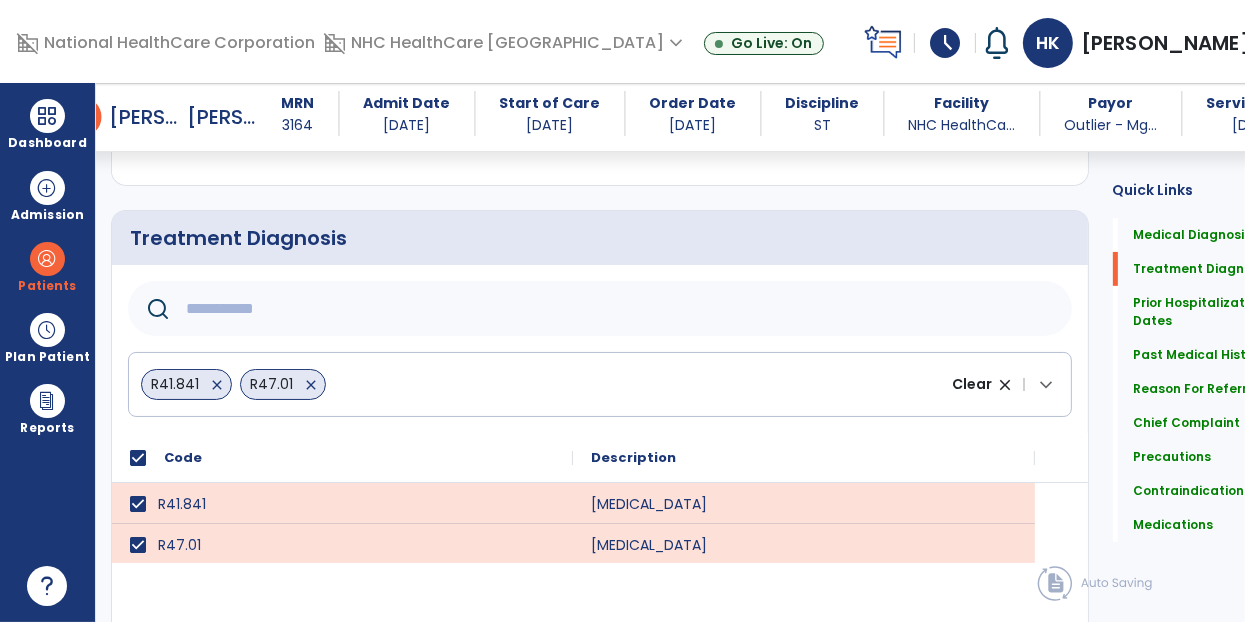 click 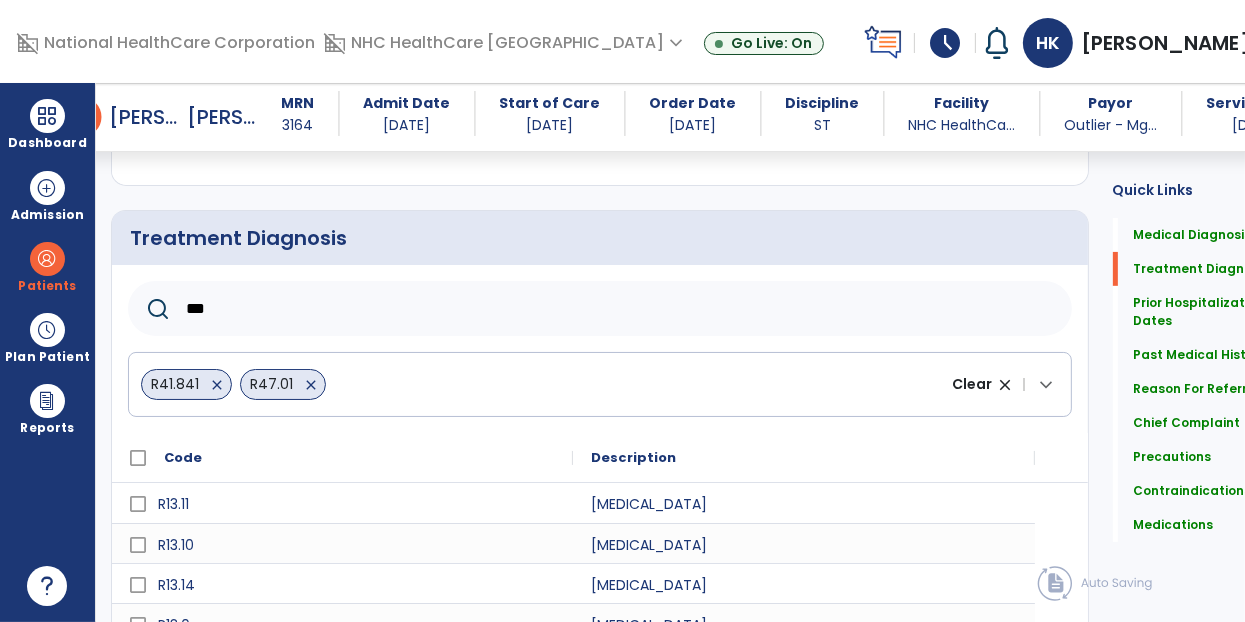 type on "***" 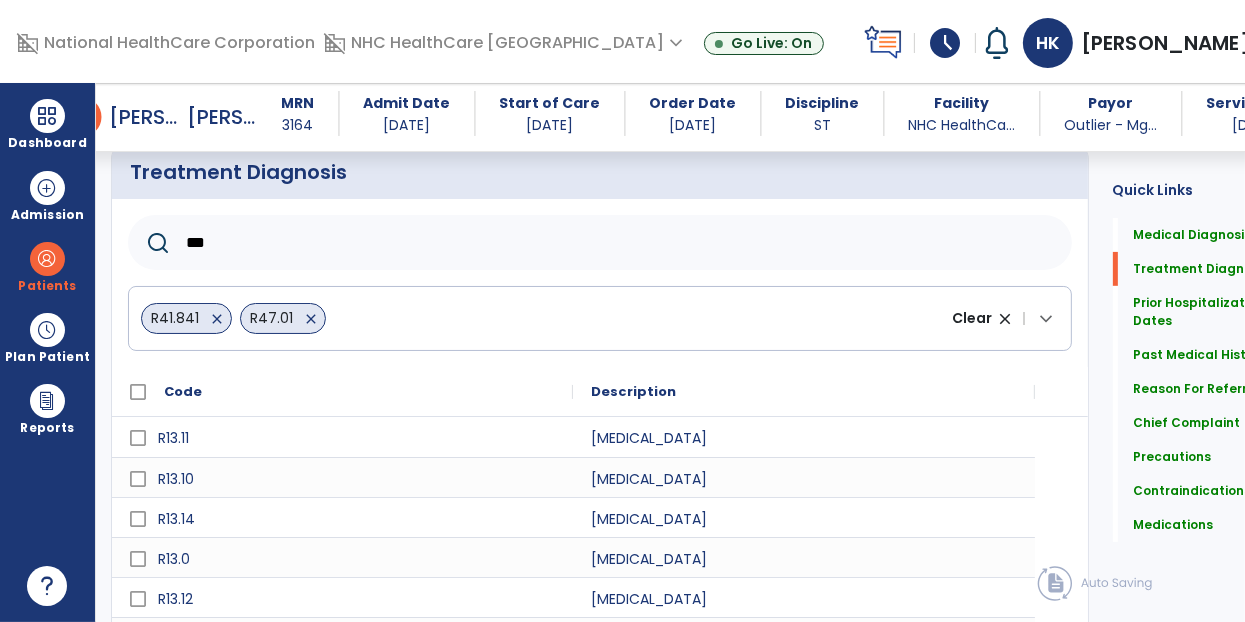 scroll, scrollTop: 500, scrollLeft: 0, axis: vertical 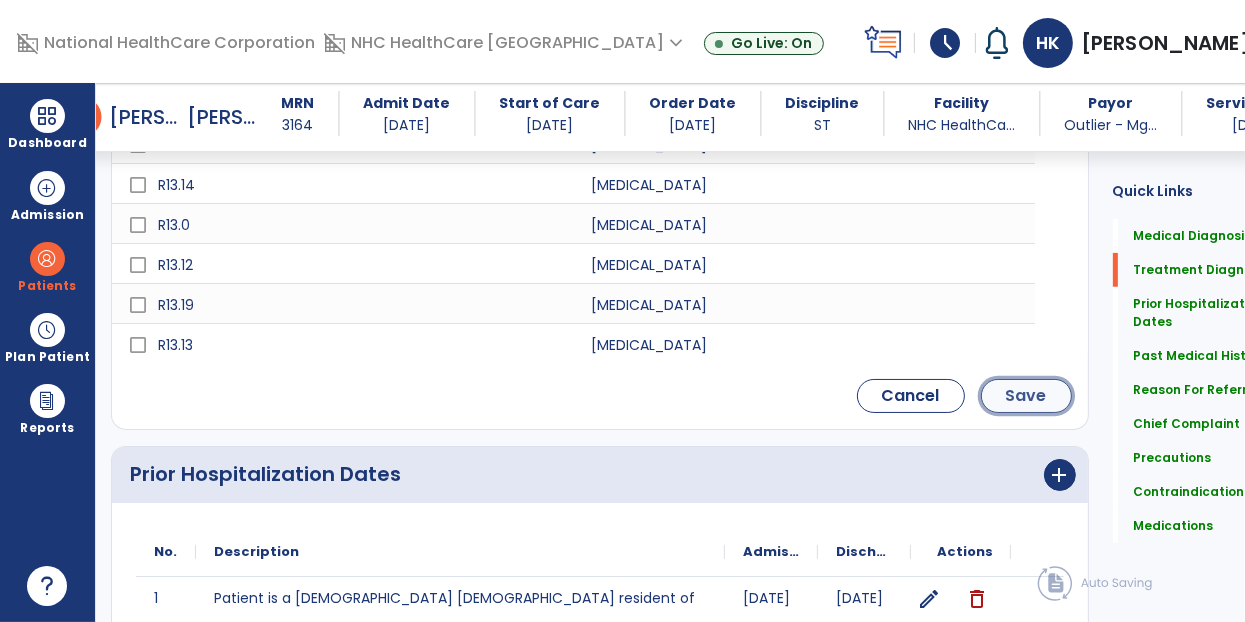 click on "Save" 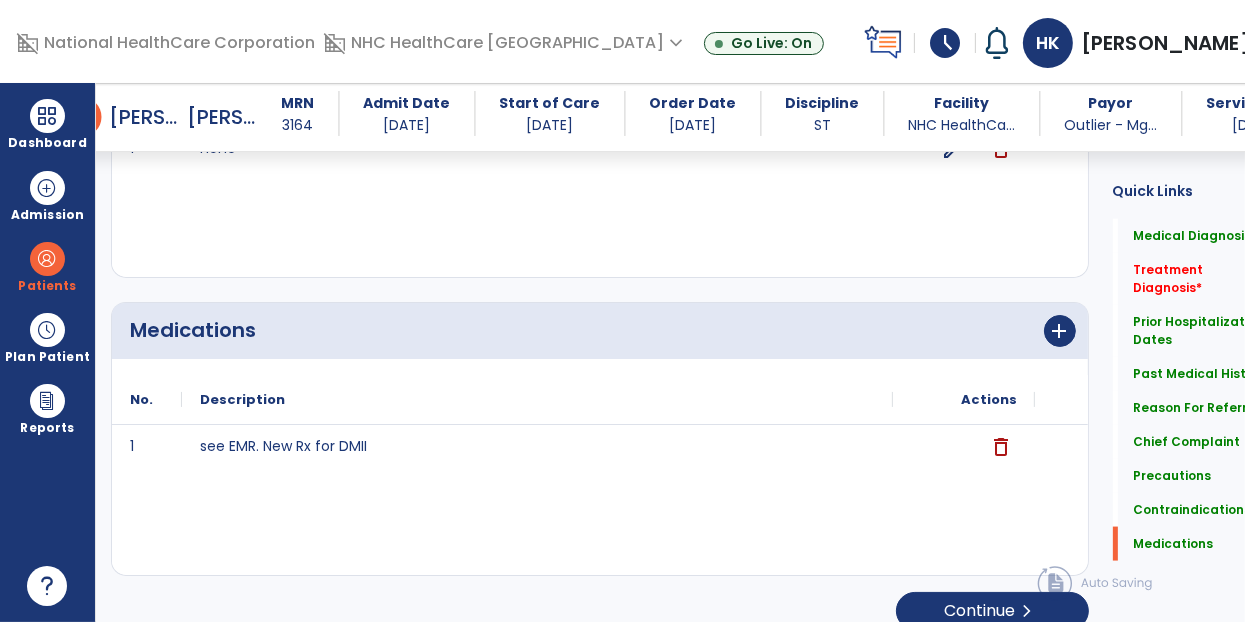 scroll, scrollTop: 2394, scrollLeft: 0, axis: vertical 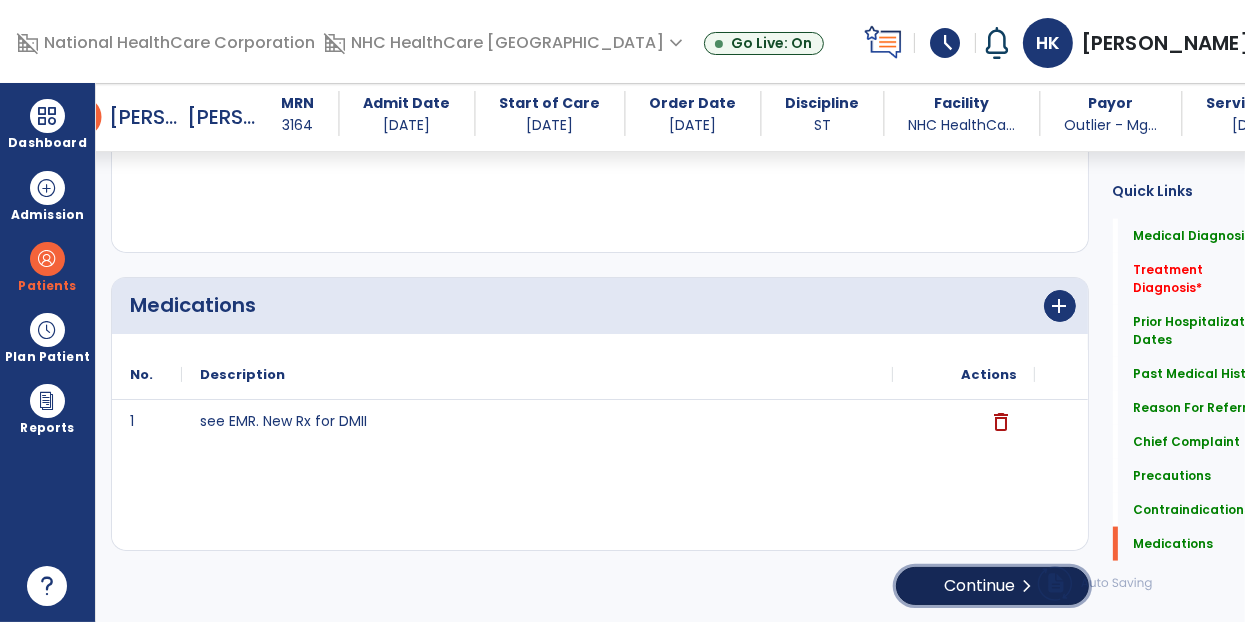 click on "Continue  chevron_right" 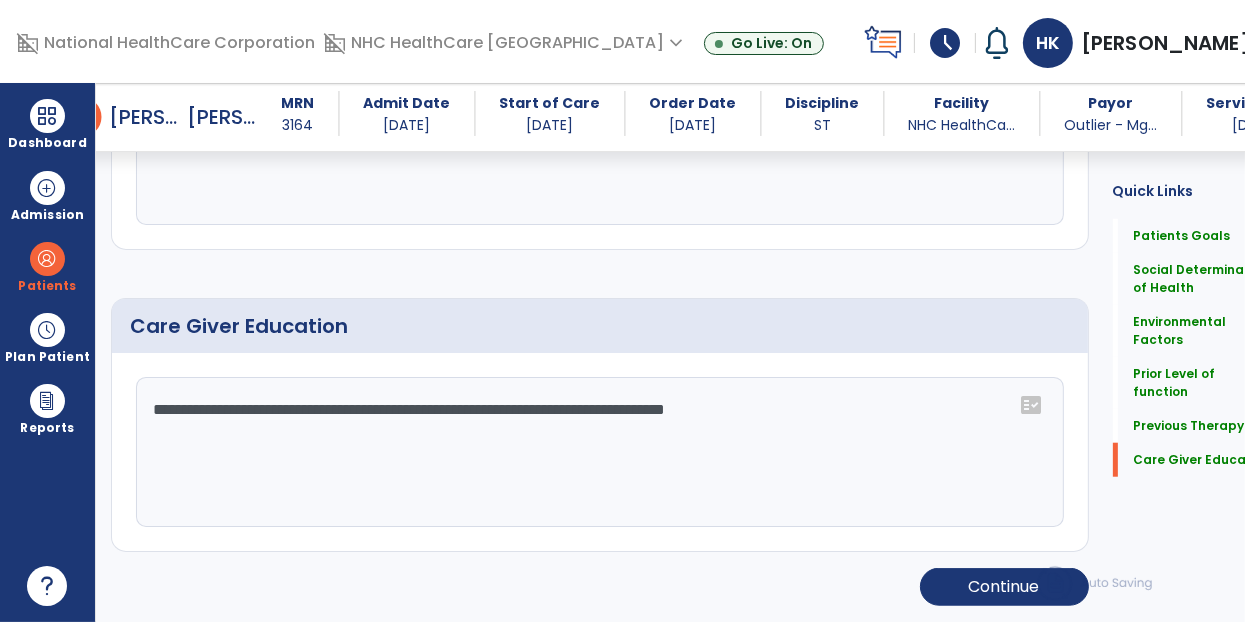 scroll, scrollTop: 1610, scrollLeft: 0, axis: vertical 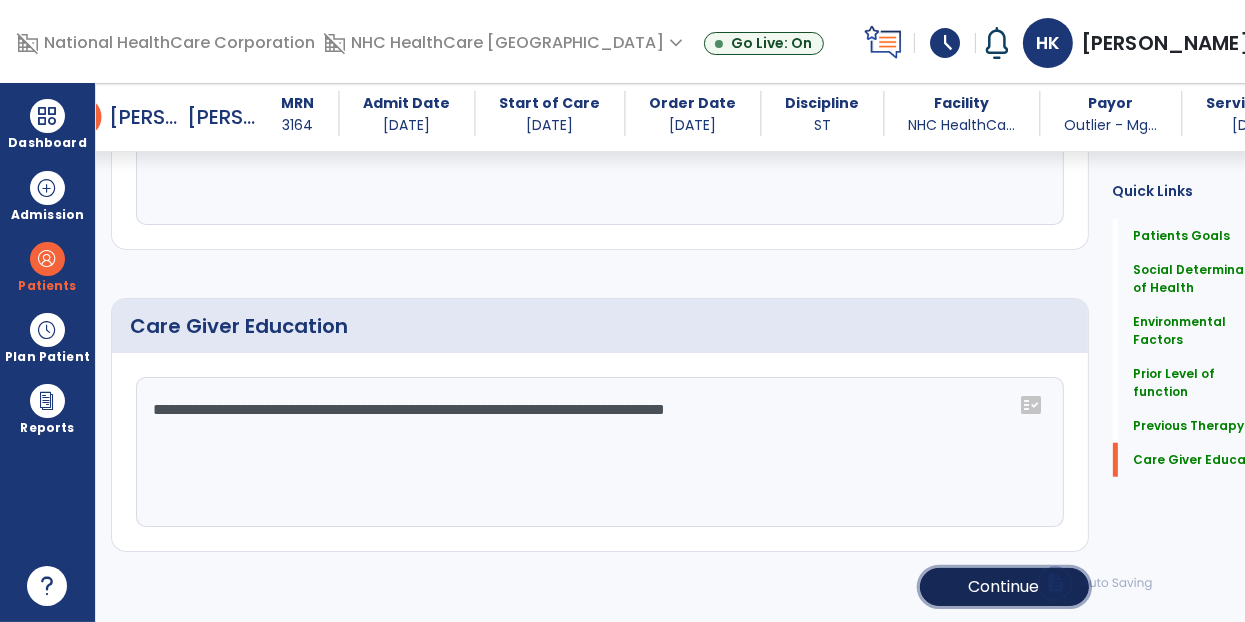 click on "Continue" 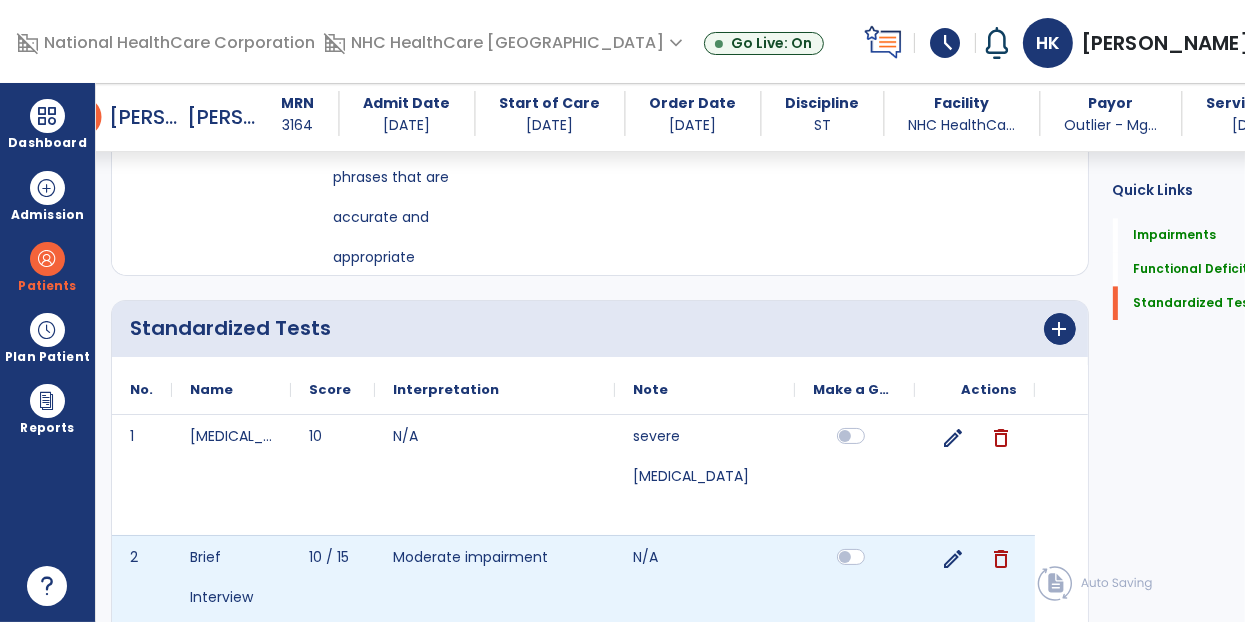 scroll, scrollTop: 3865, scrollLeft: 0, axis: vertical 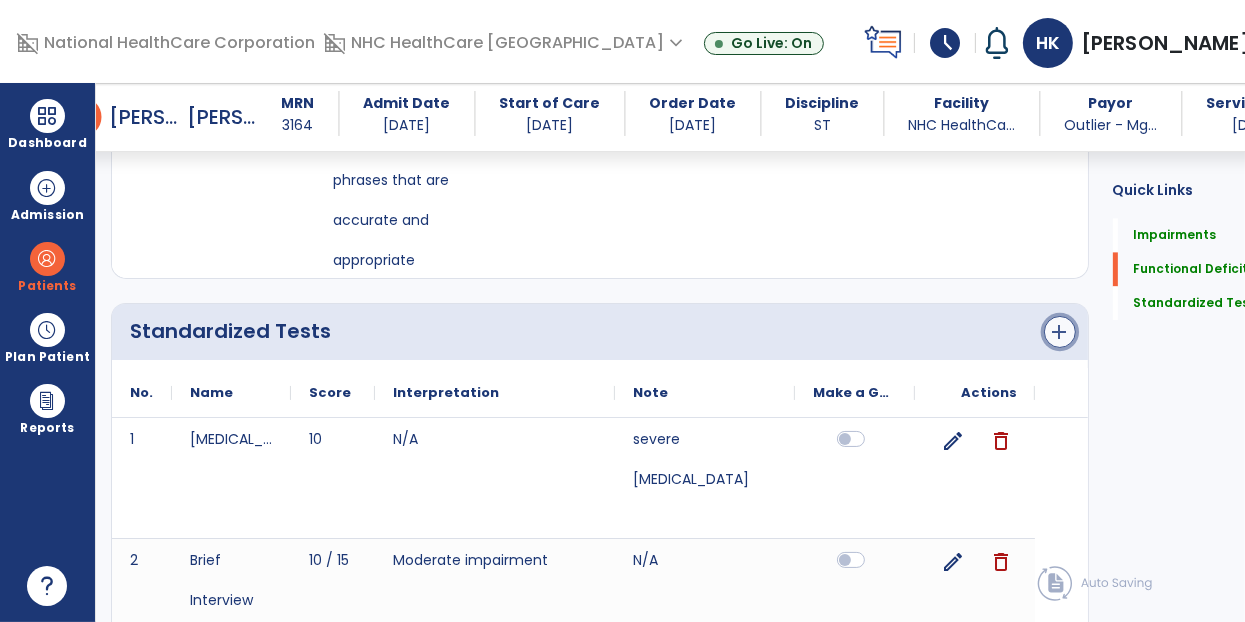 click on "add" 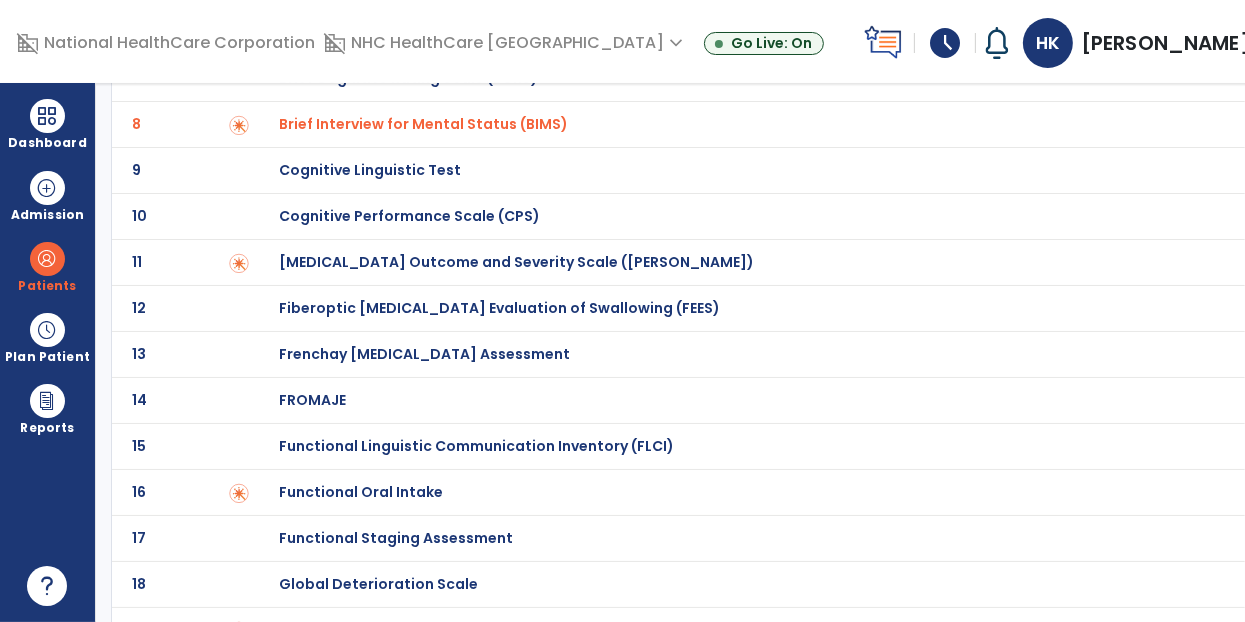 scroll, scrollTop: 400, scrollLeft: 0, axis: vertical 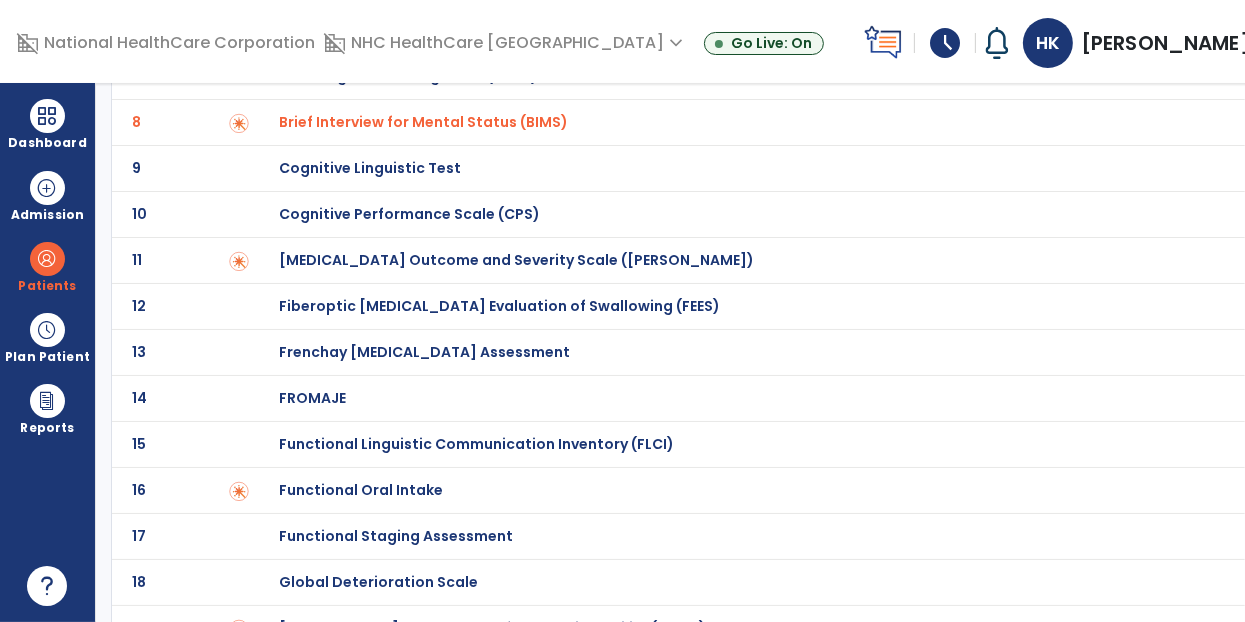 click on "Dysphagia Outcome and Severity Scale (DOSS)" at bounding box center (400, -200) 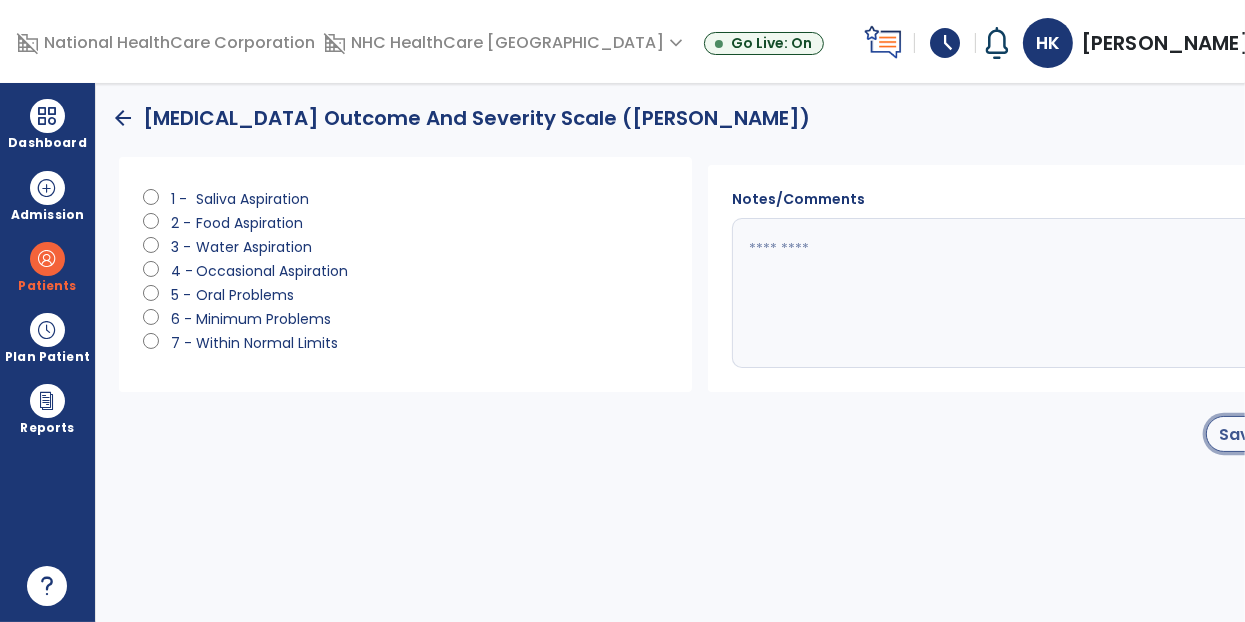 click on "Save" 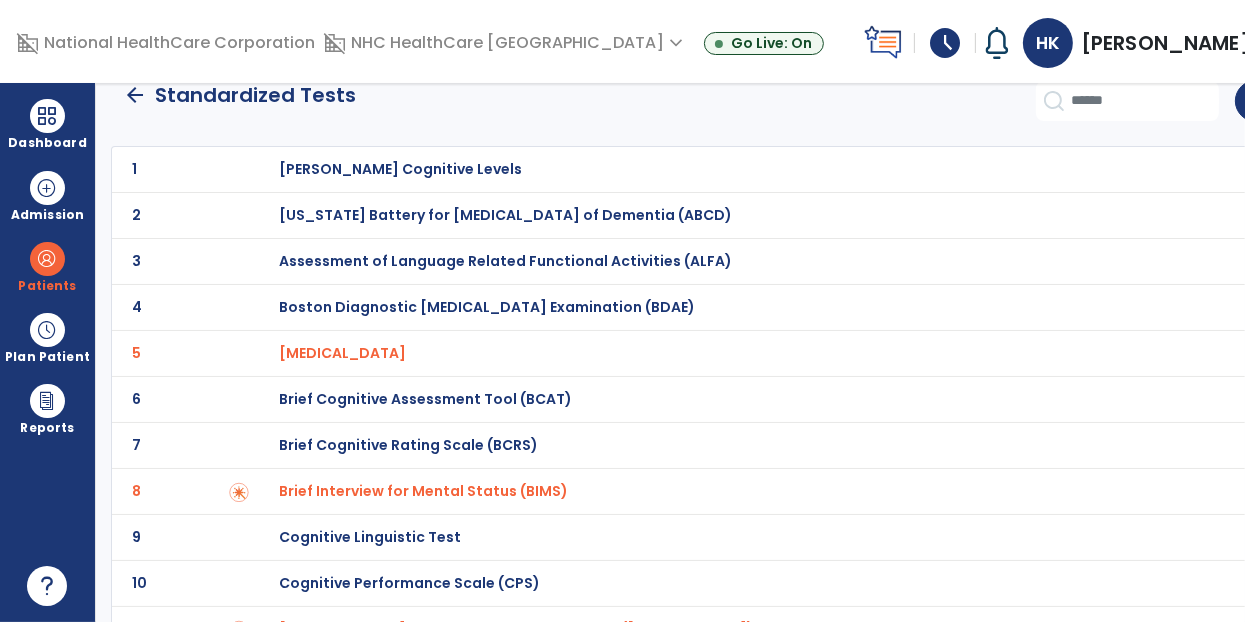 scroll, scrollTop: 0, scrollLeft: 0, axis: both 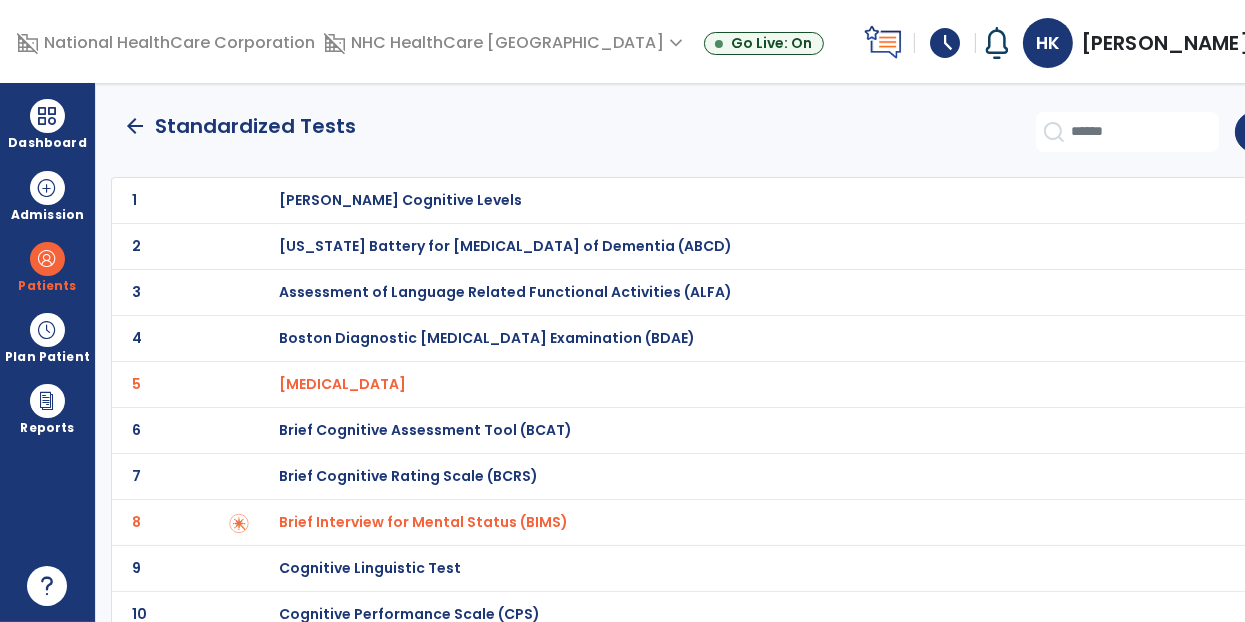 click on "arrow_back" 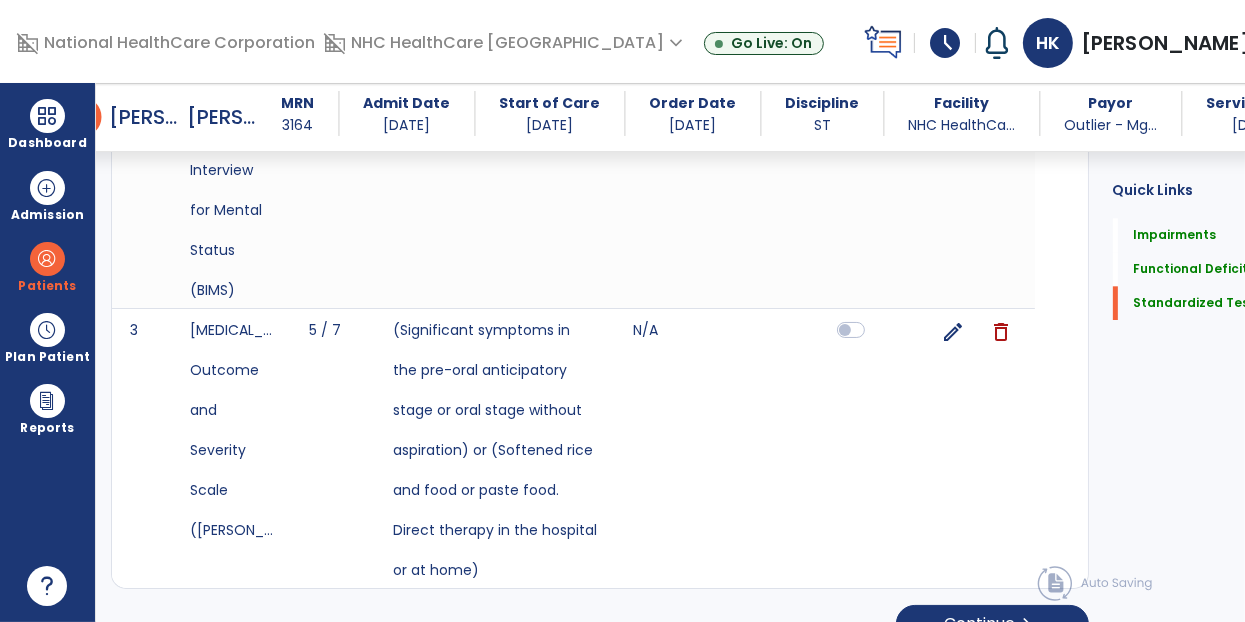 scroll, scrollTop: 4320, scrollLeft: 0, axis: vertical 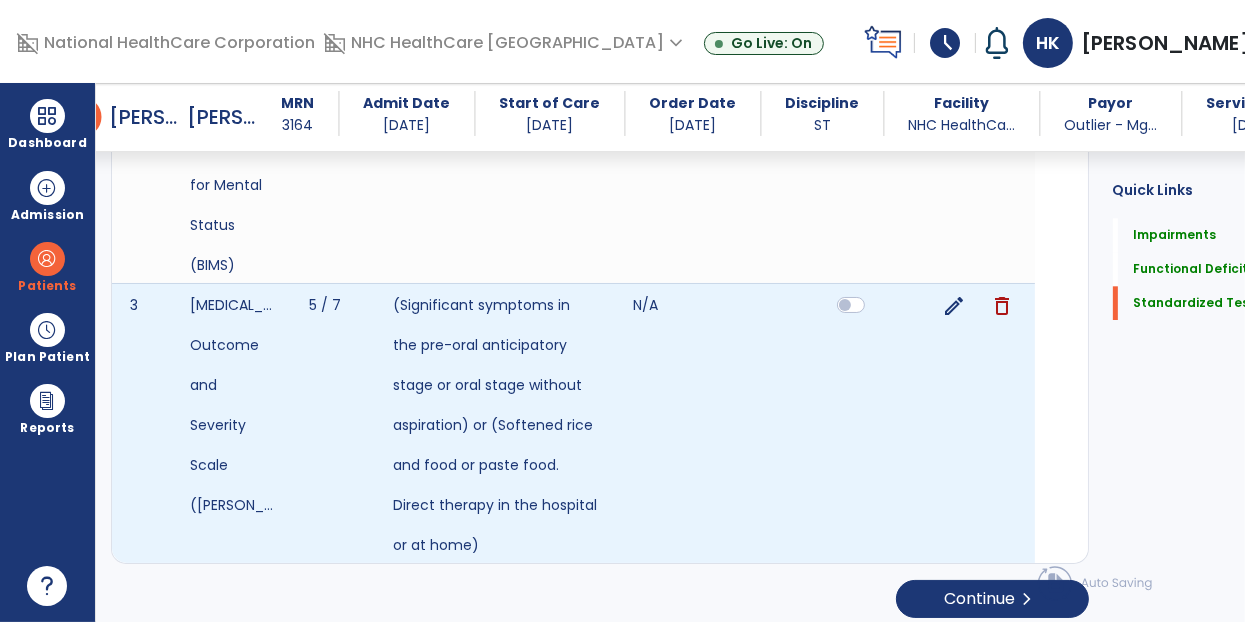 click on "edit" 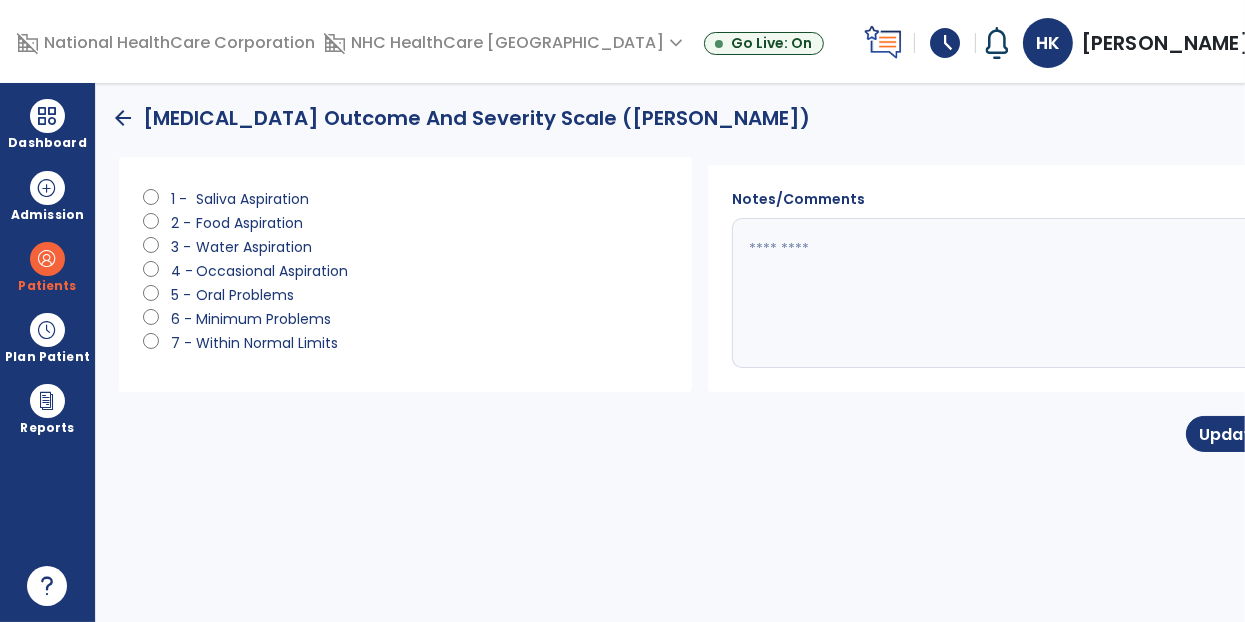 click 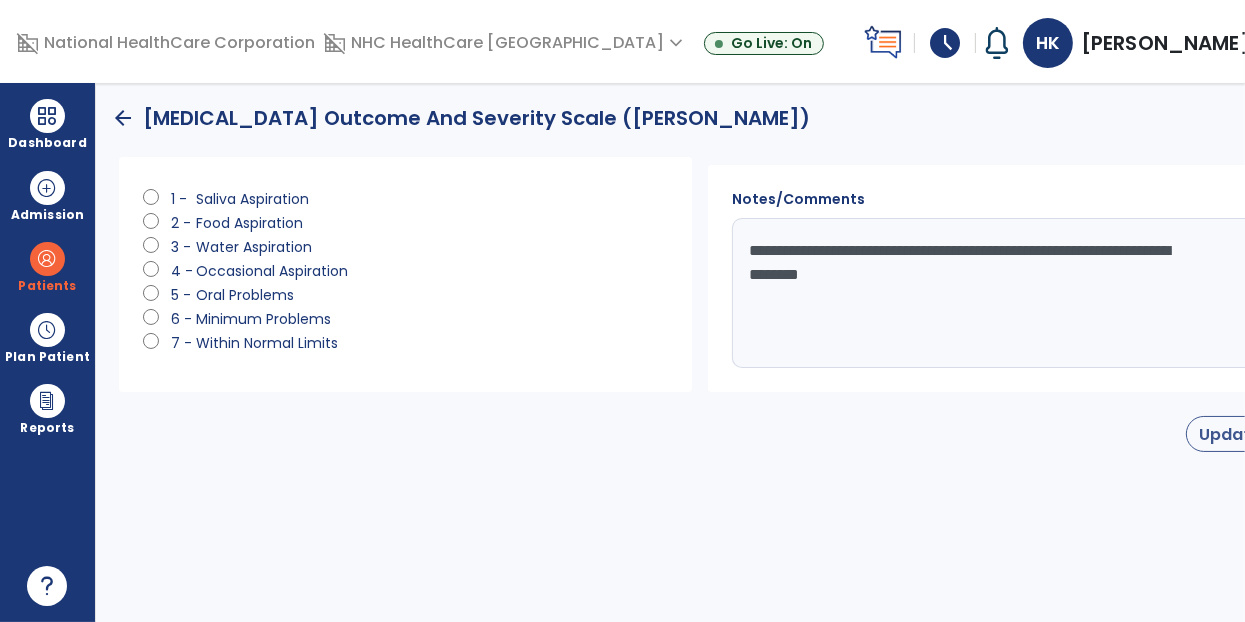 type on "**********" 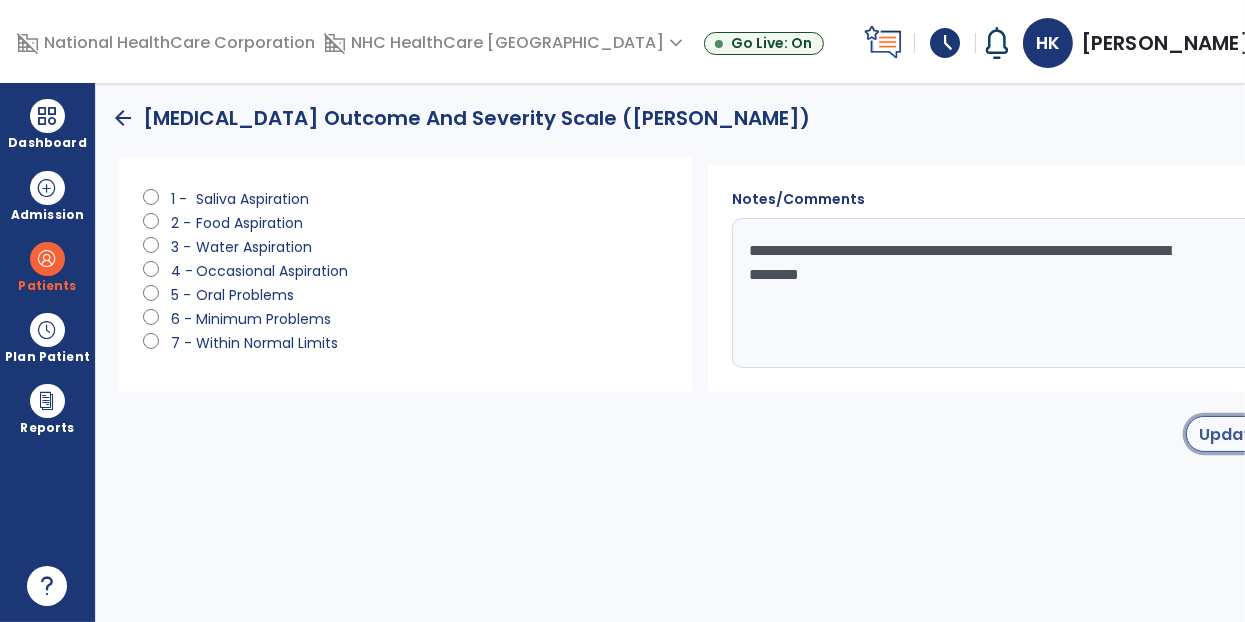 click on "Update" 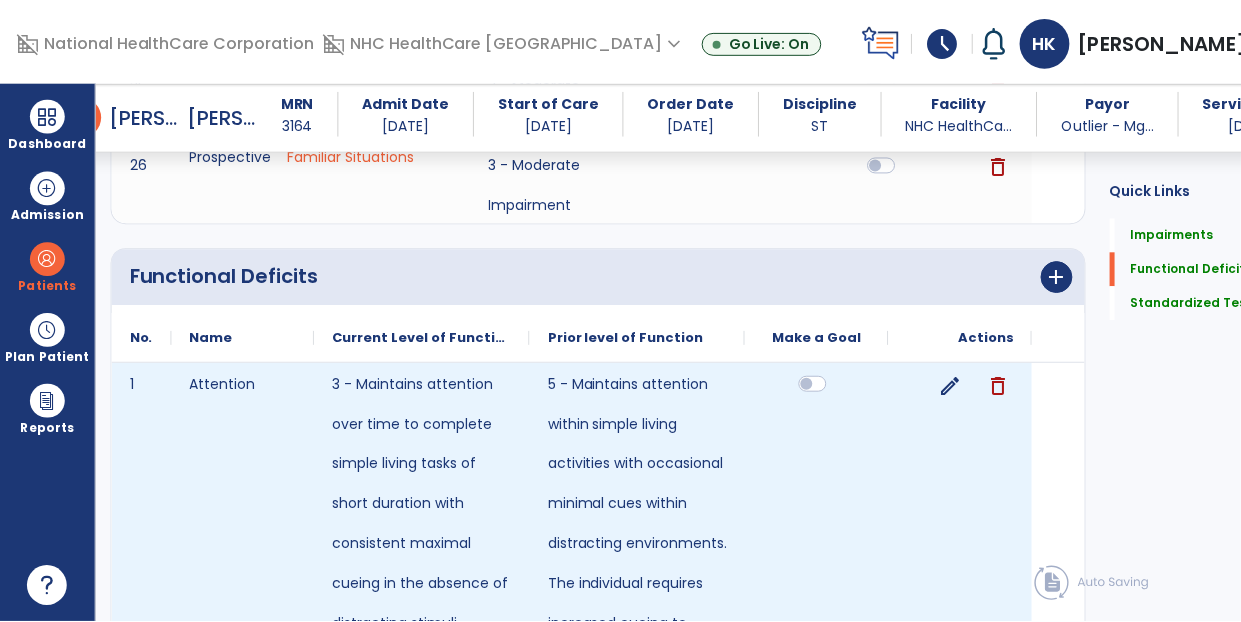 scroll, scrollTop: 1800, scrollLeft: 0, axis: vertical 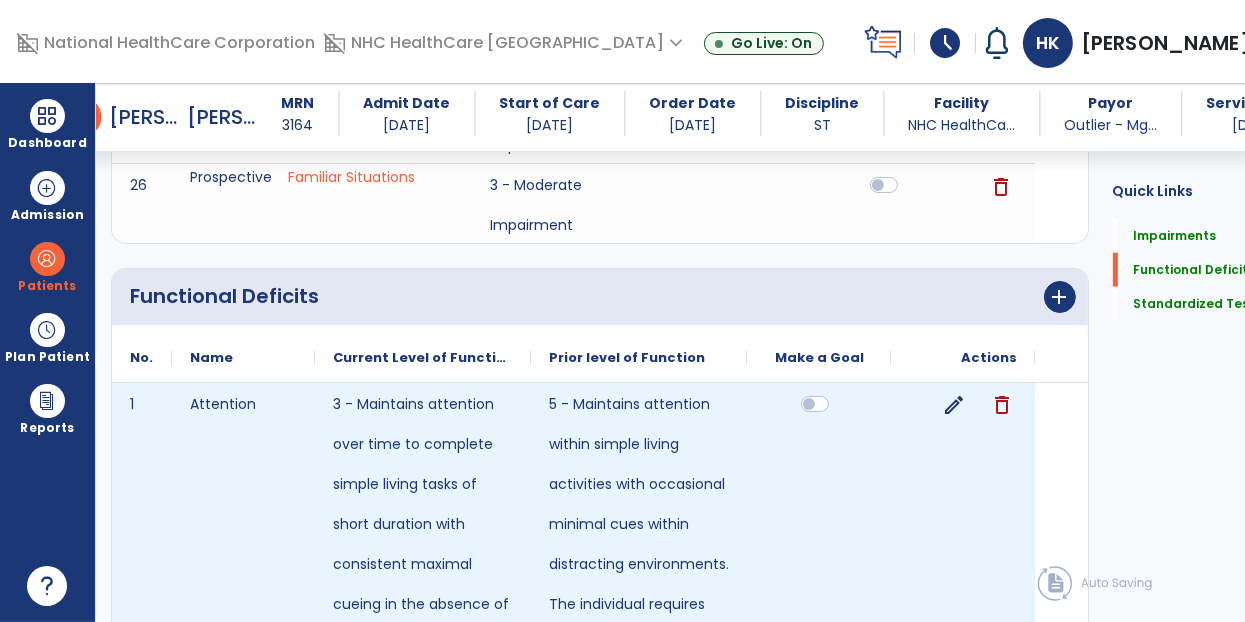 click on "edit" 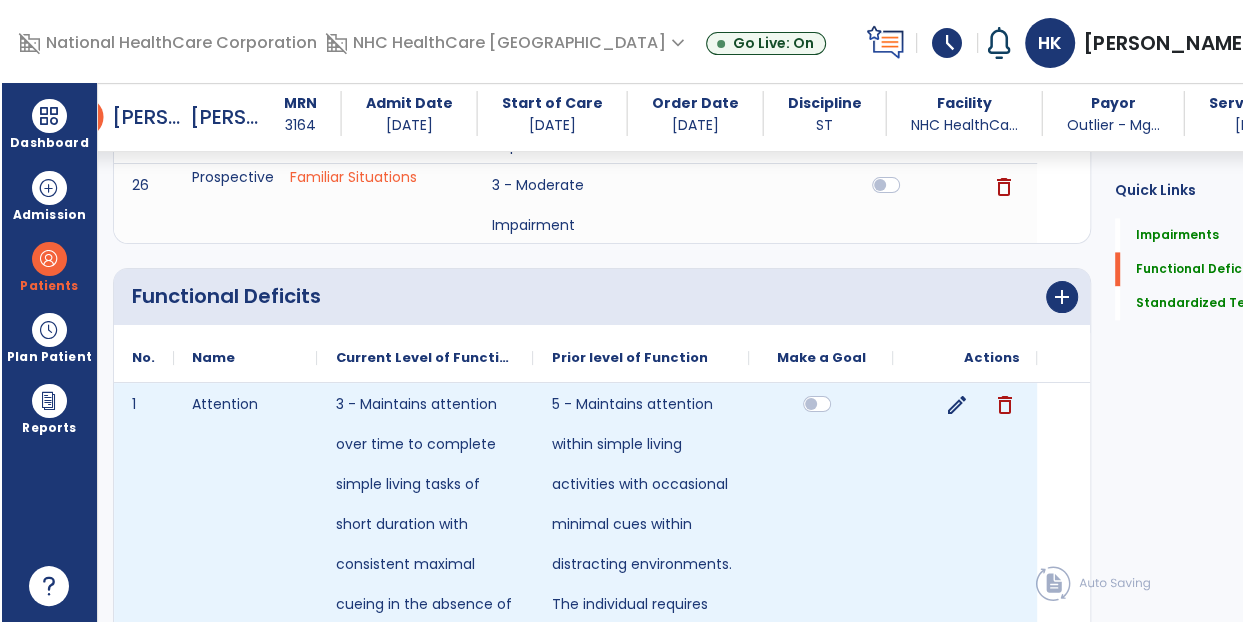 scroll, scrollTop: 0, scrollLeft: 0, axis: both 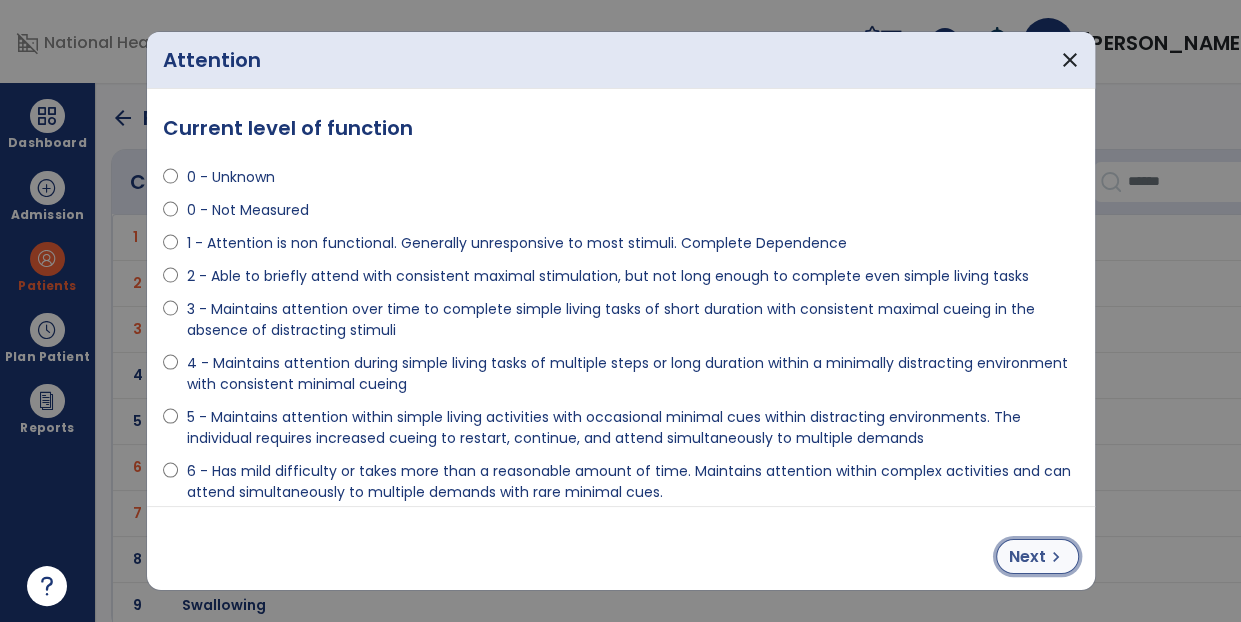 click on "chevron_right" at bounding box center (1056, 557) 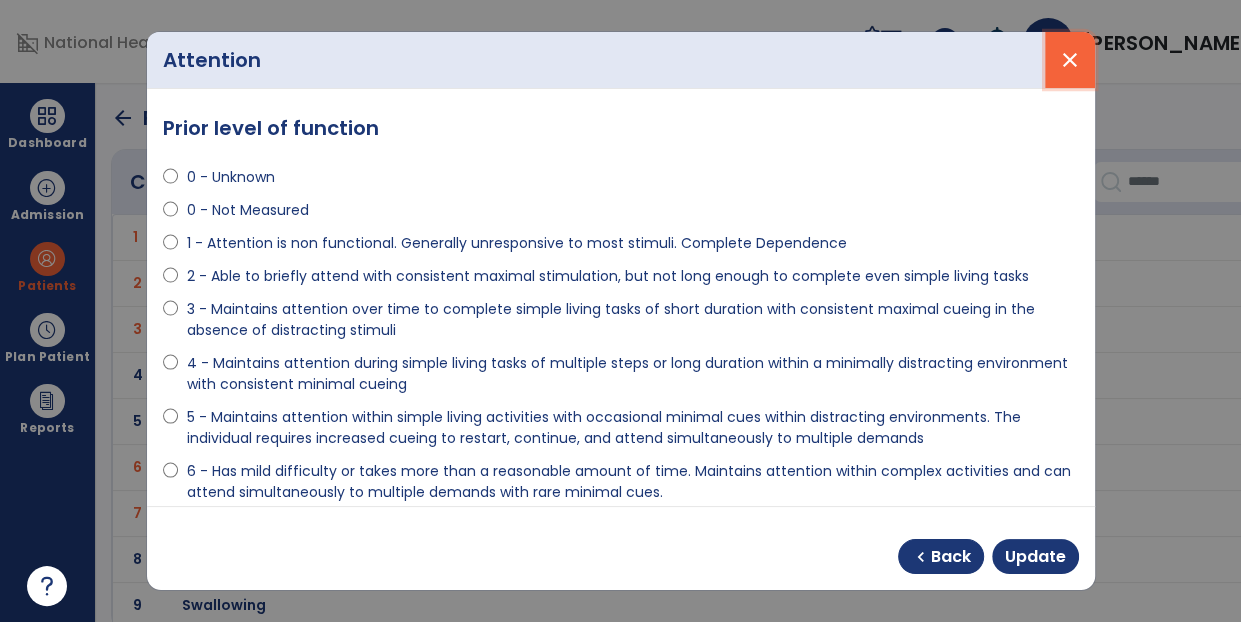click on "close" at bounding box center [1070, 60] 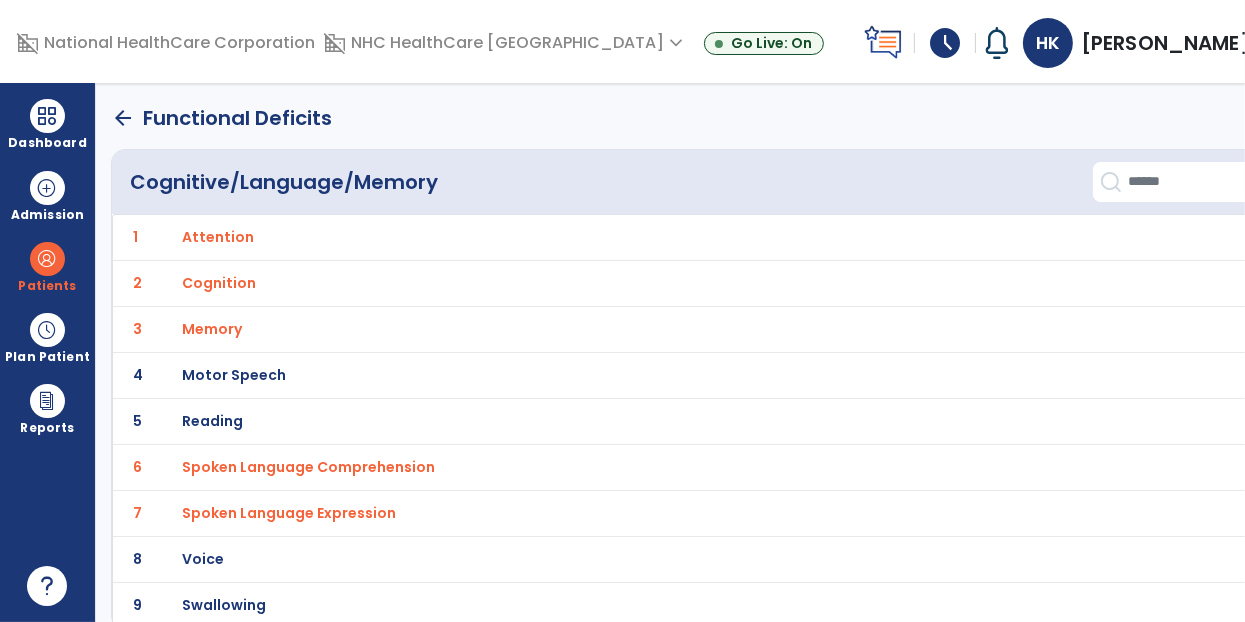 click on "arrow_back" 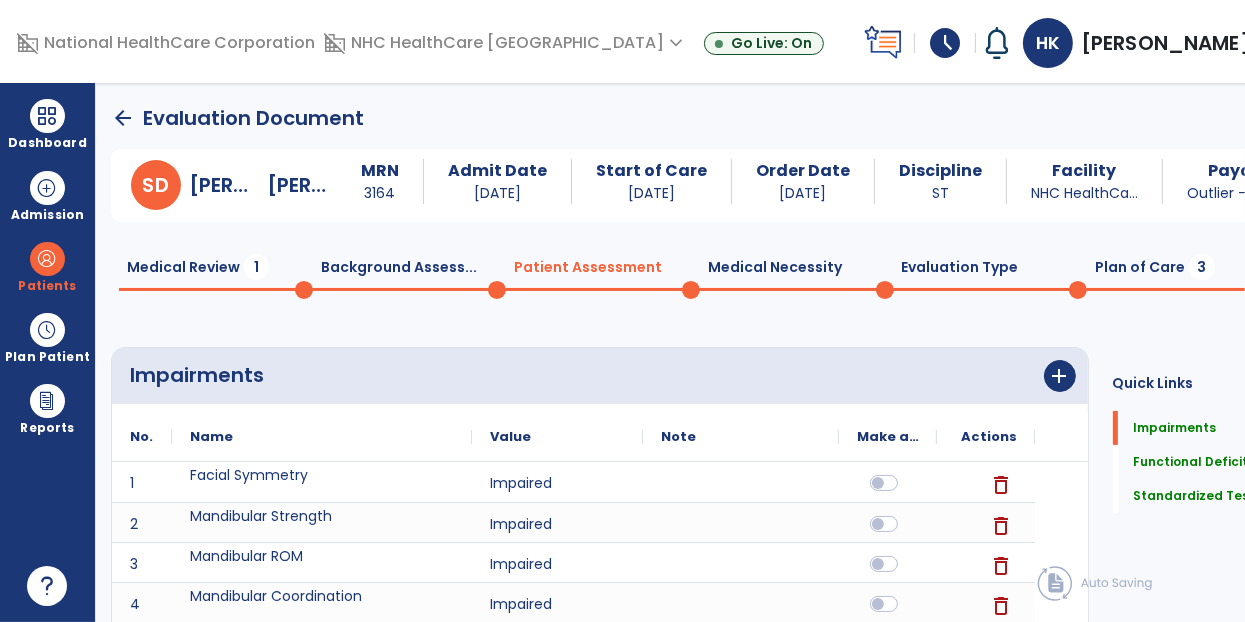 click on "Medical Necessity  0" 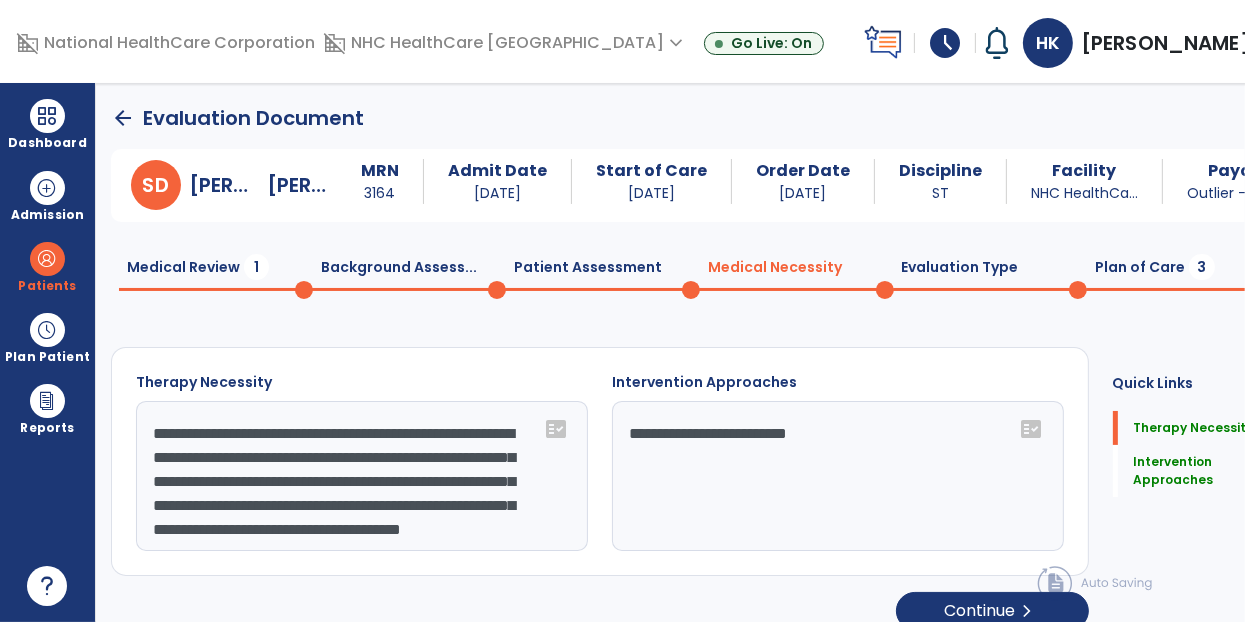 scroll, scrollTop: 37, scrollLeft: 0, axis: vertical 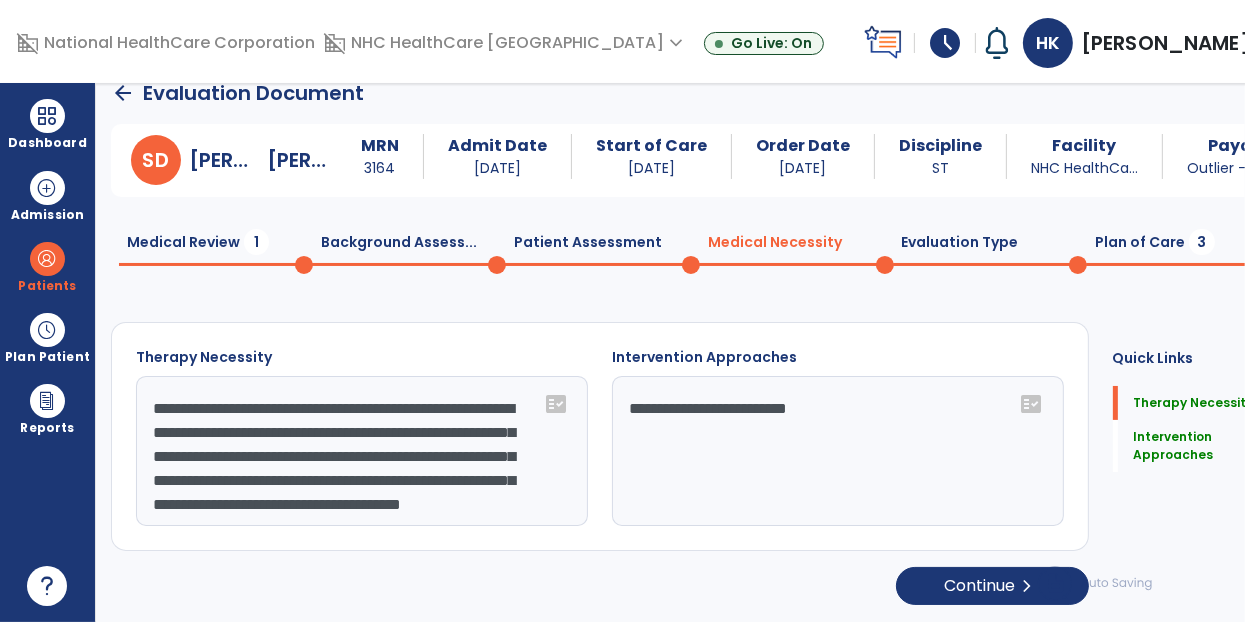 click on "**********" 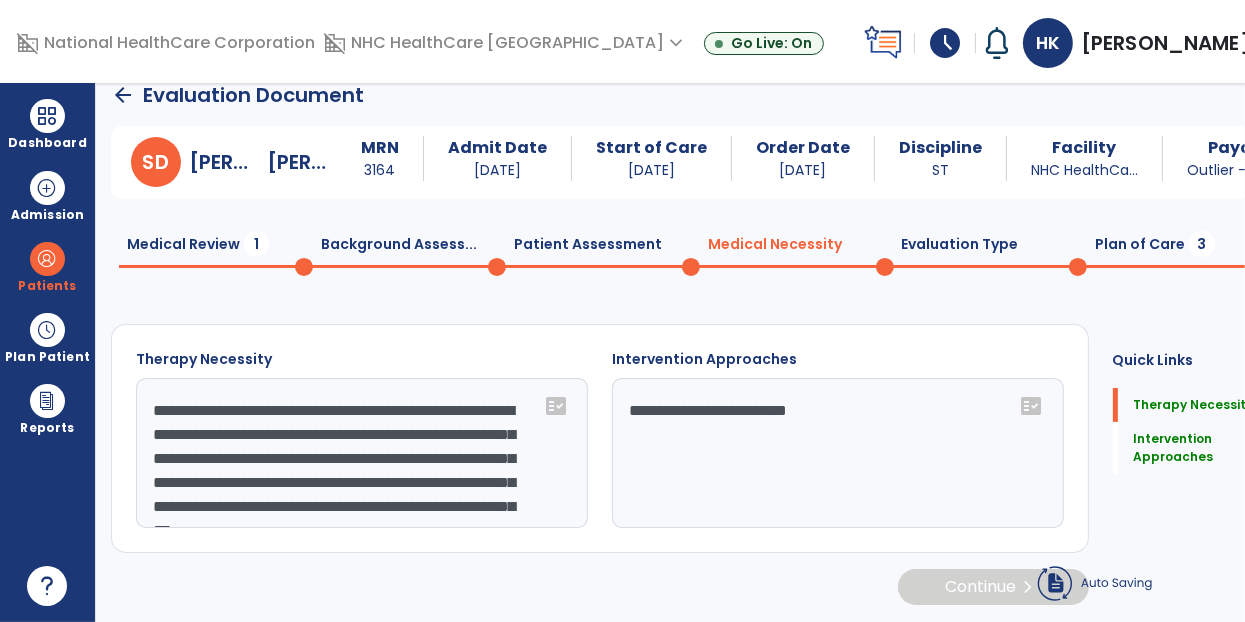 scroll, scrollTop: 37, scrollLeft: 0, axis: vertical 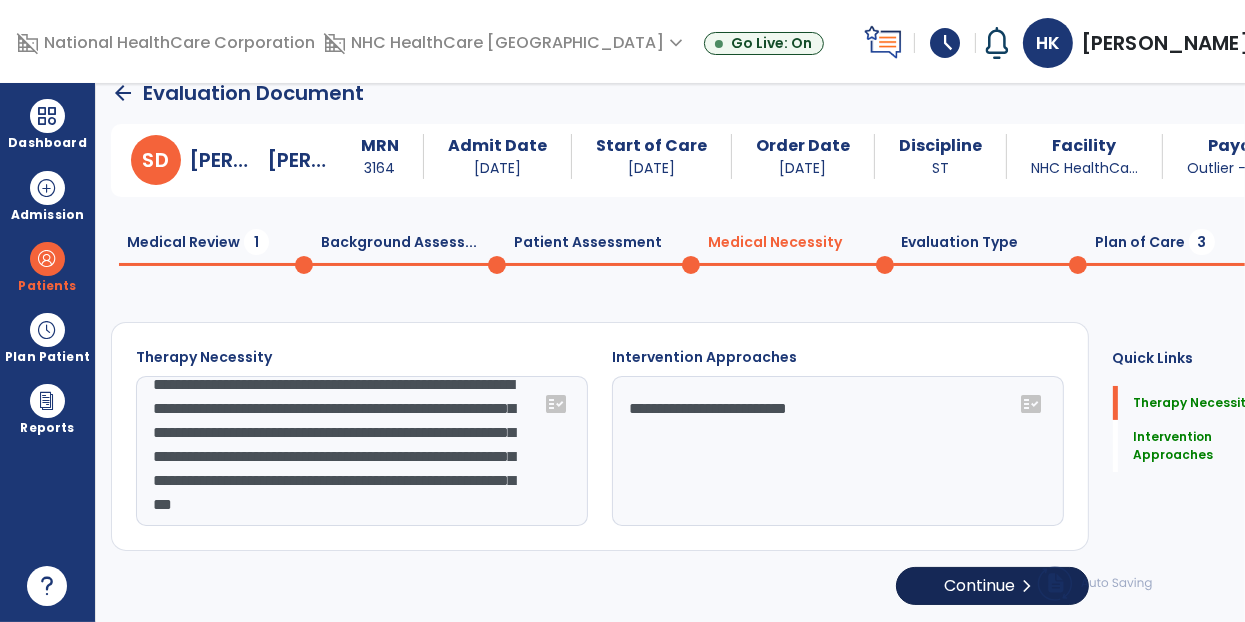 type on "**********" 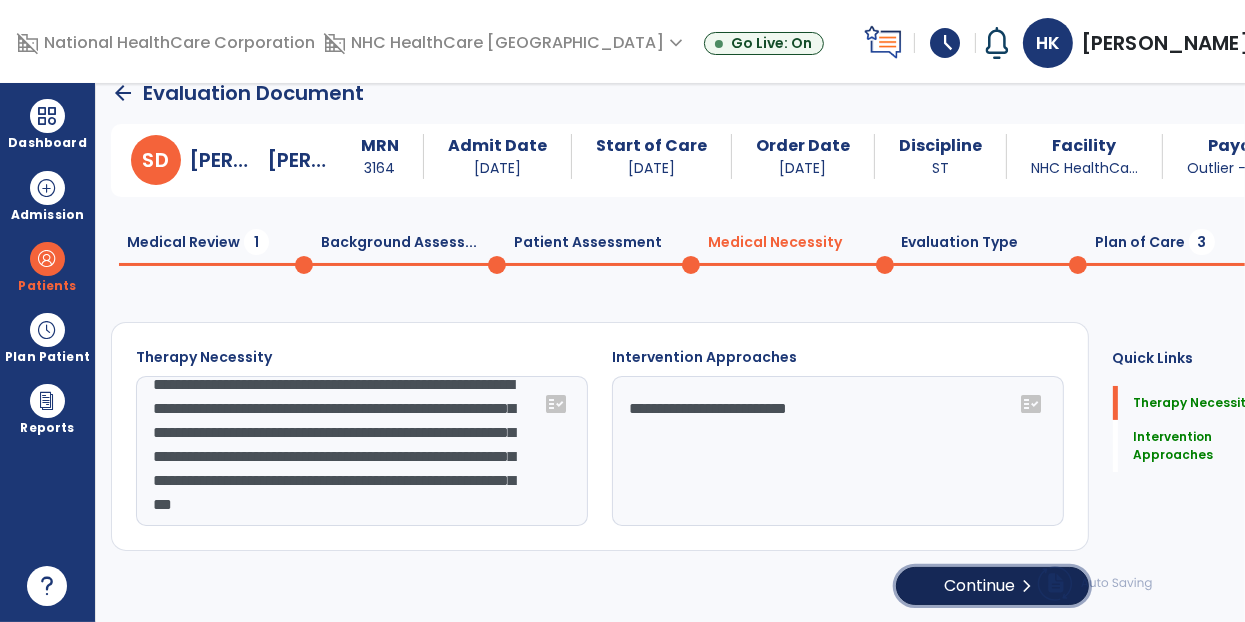 click on "Continue  chevron_right" 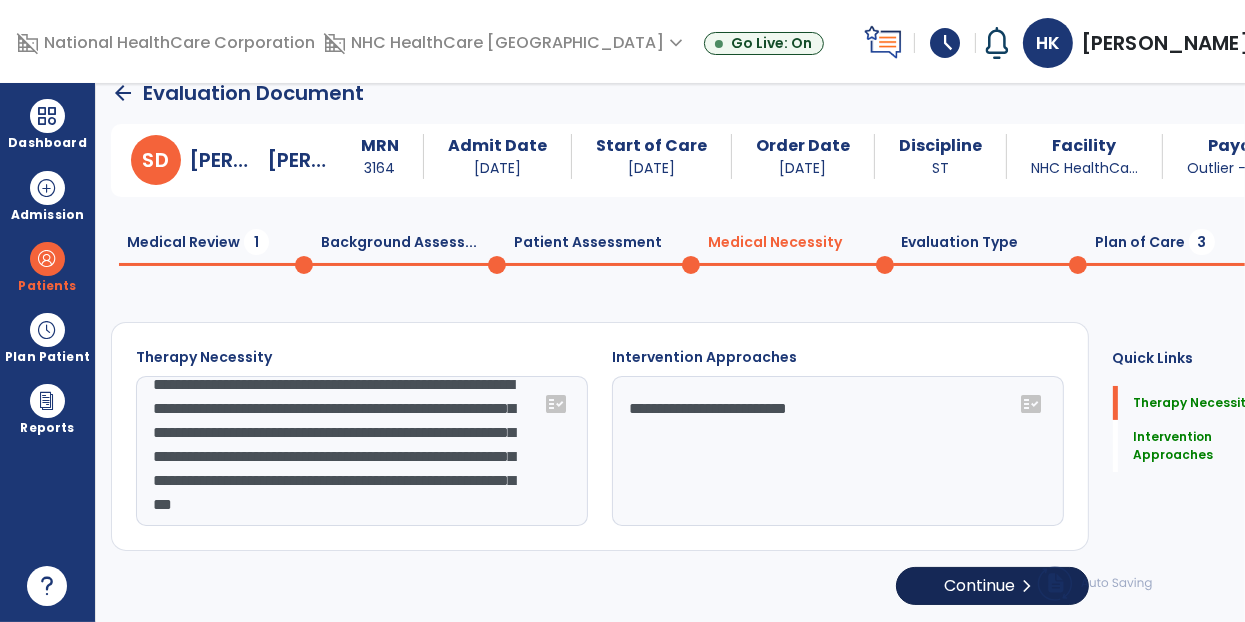 select on "**********" 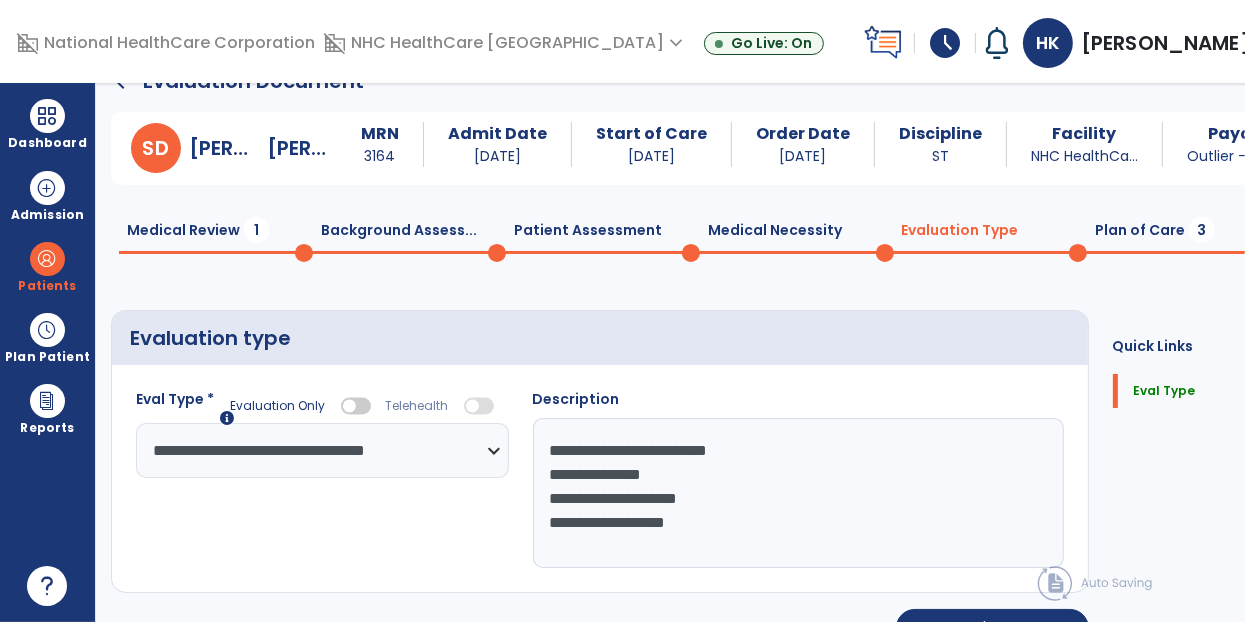 scroll, scrollTop: 72, scrollLeft: 0, axis: vertical 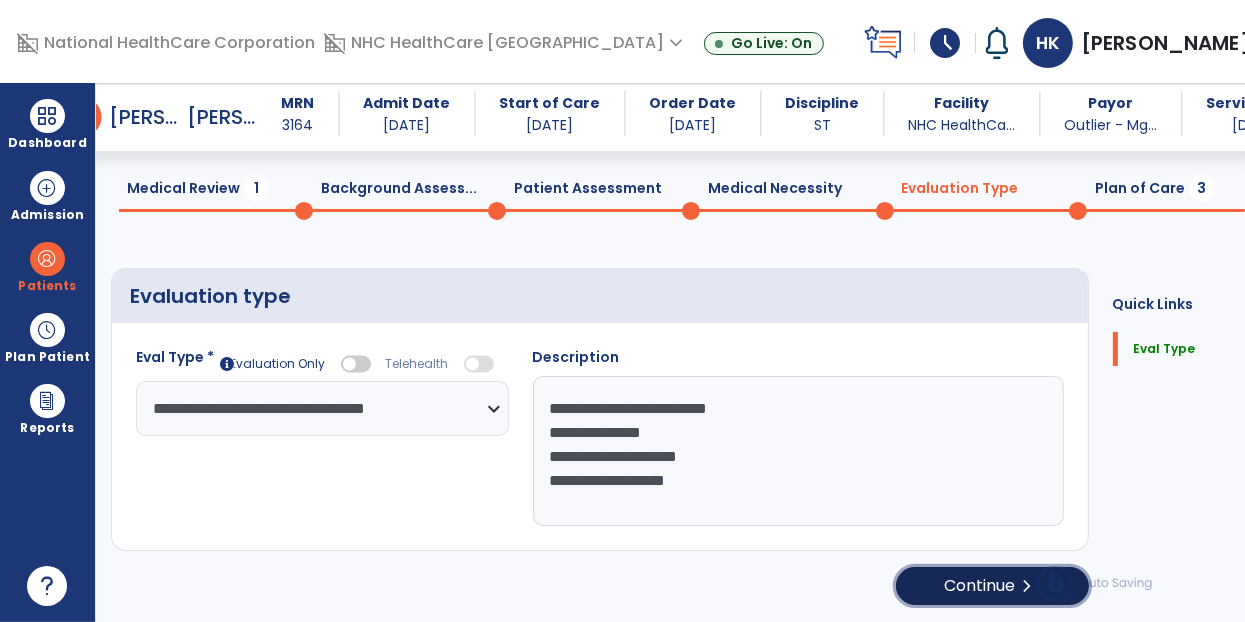 click on "Continue  chevron_right" 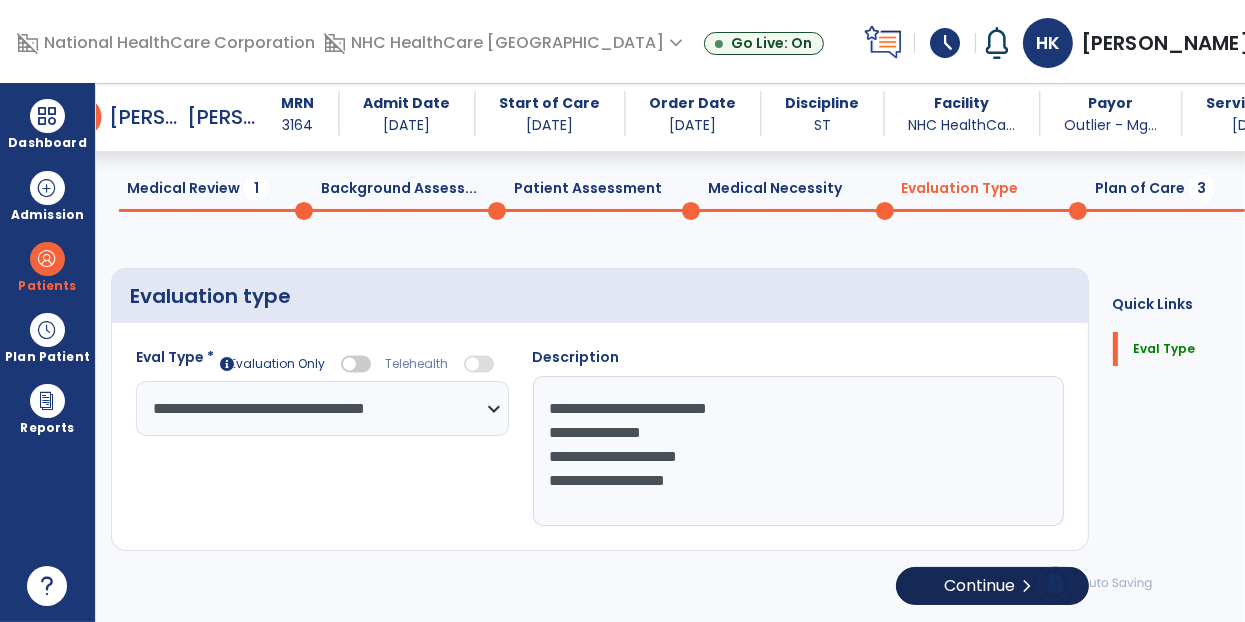 select on "**" 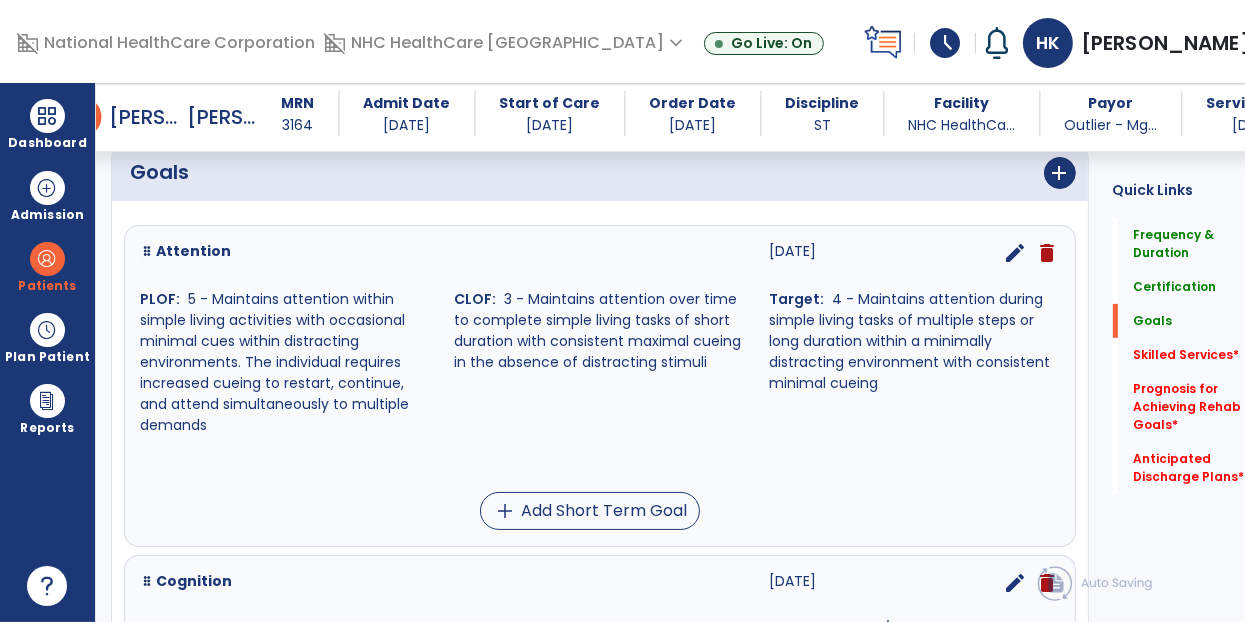 scroll, scrollTop: 372, scrollLeft: 0, axis: vertical 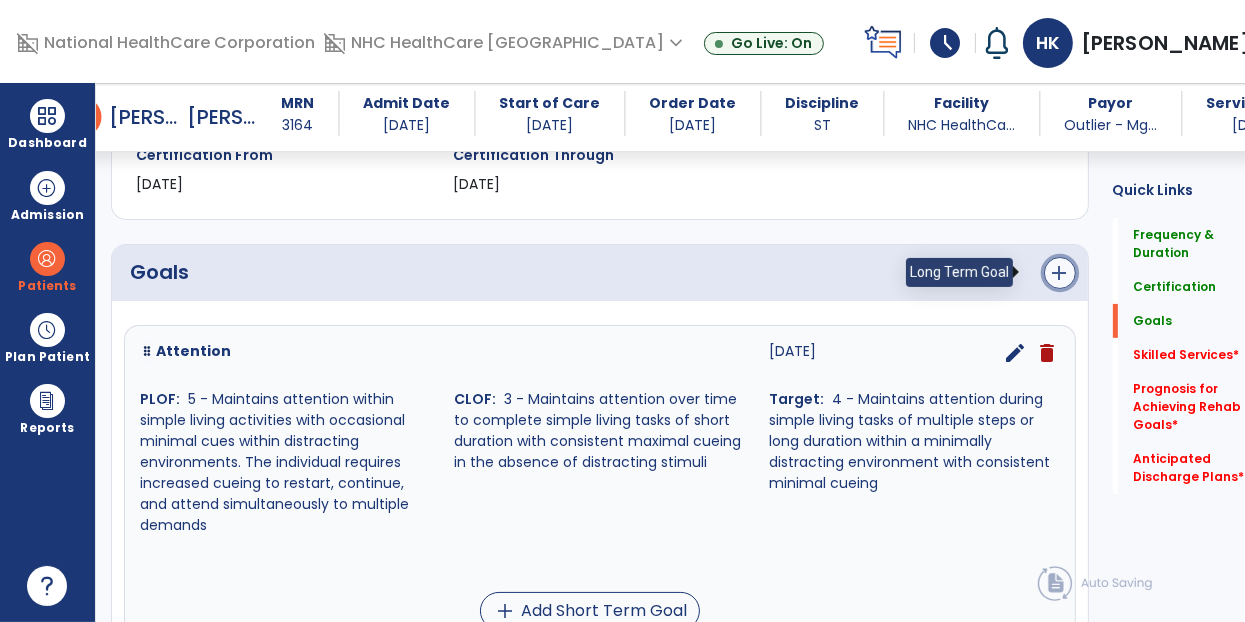 click on "add" at bounding box center [1060, 273] 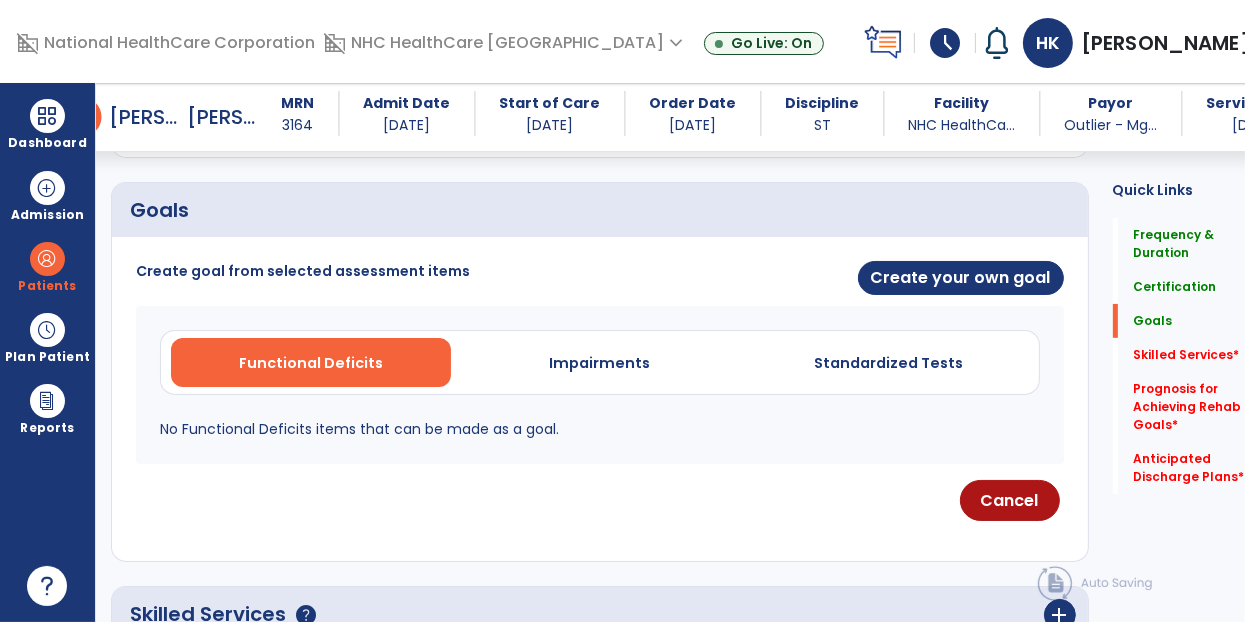 scroll, scrollTop: 372, scrollLeft: 0, axis: vertical 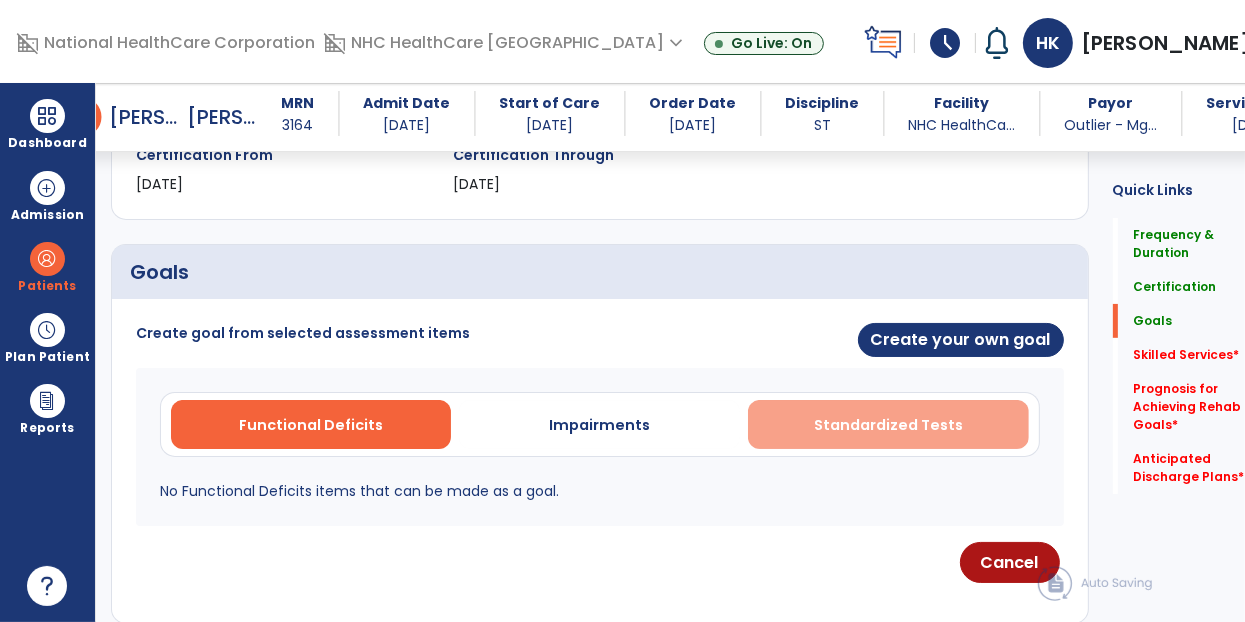 click on "Standardized Tests" at bounding box center (888, 425) 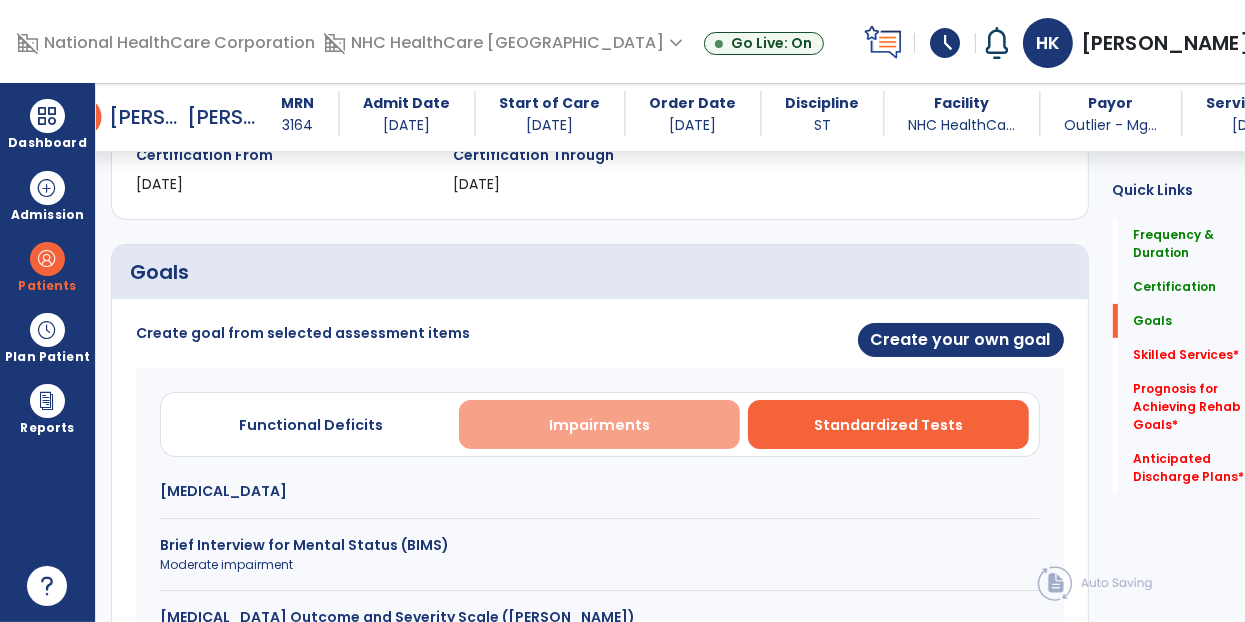 click on "Impairments" at bounding box center (599, 424) 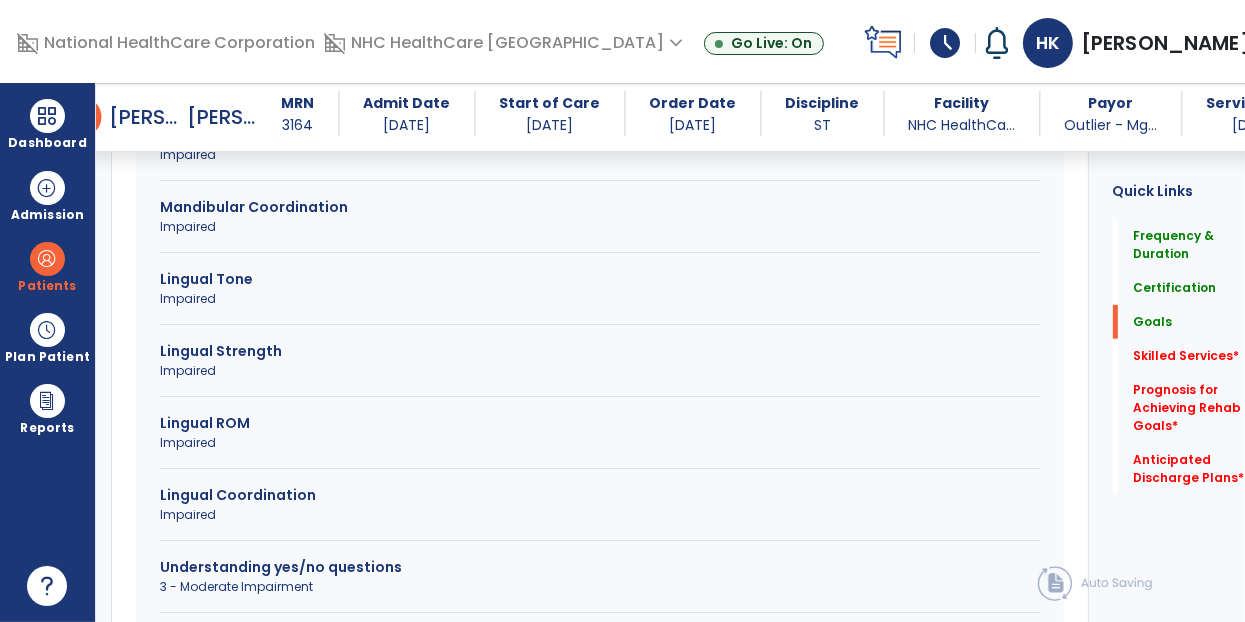 scroll, scrollTop: 972, scrollLeft: 0, axis: vertical 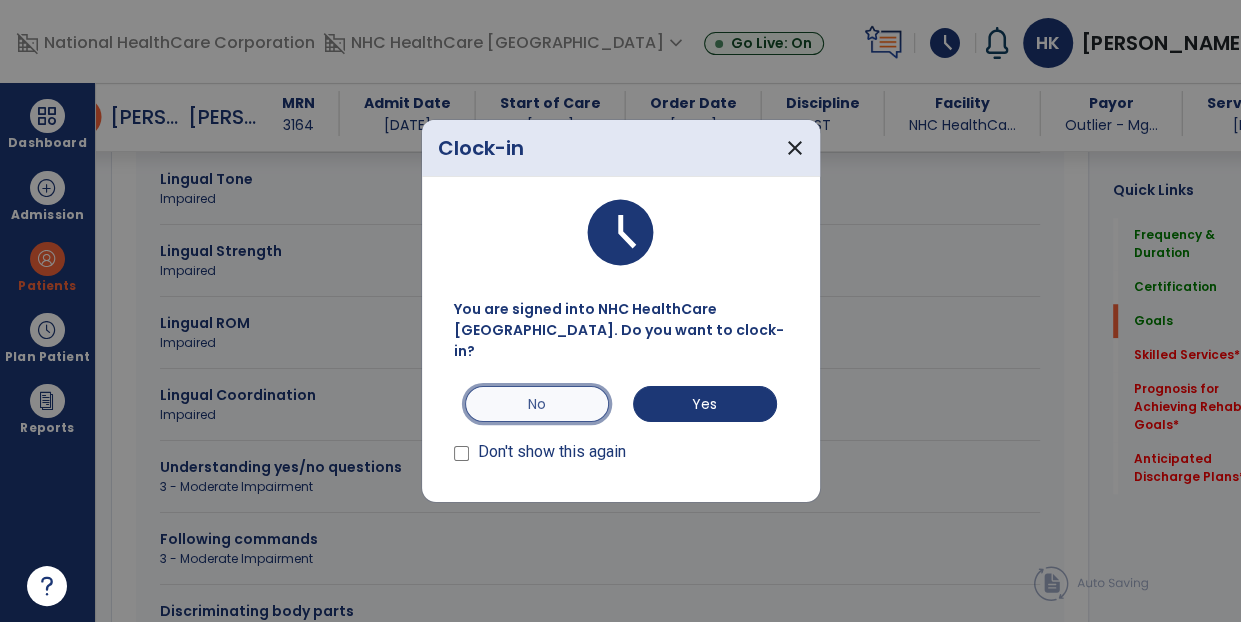 click on "No" at bounding box center [537, 404] 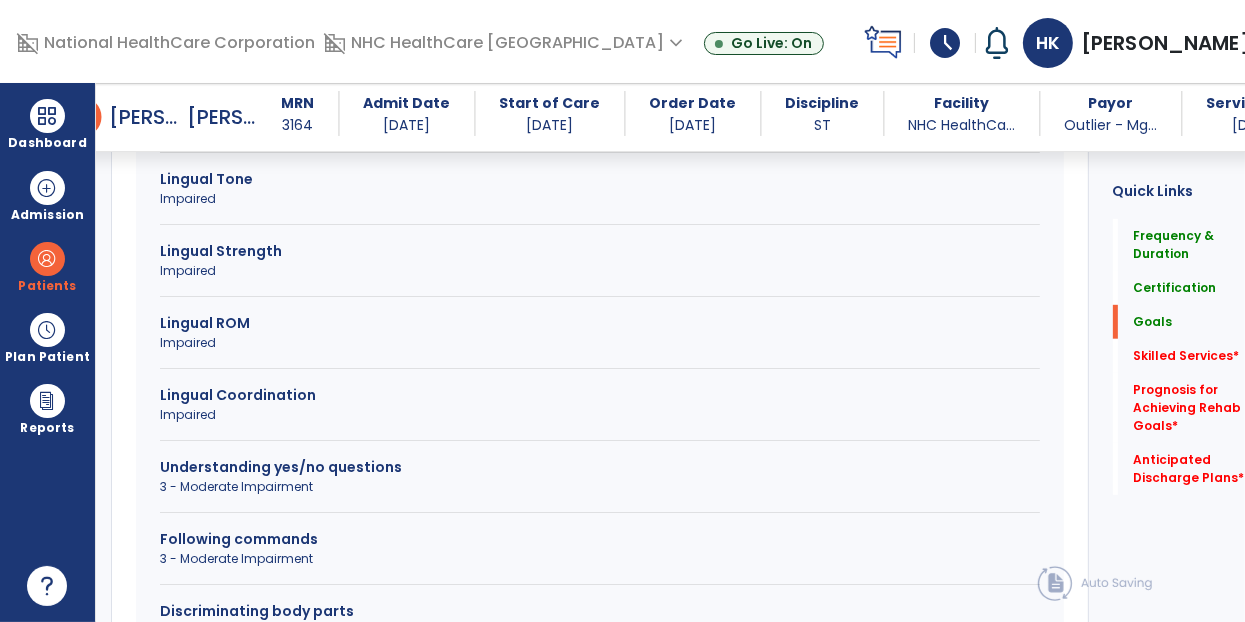 click on "Impaired" at bounding box center [600, 415] 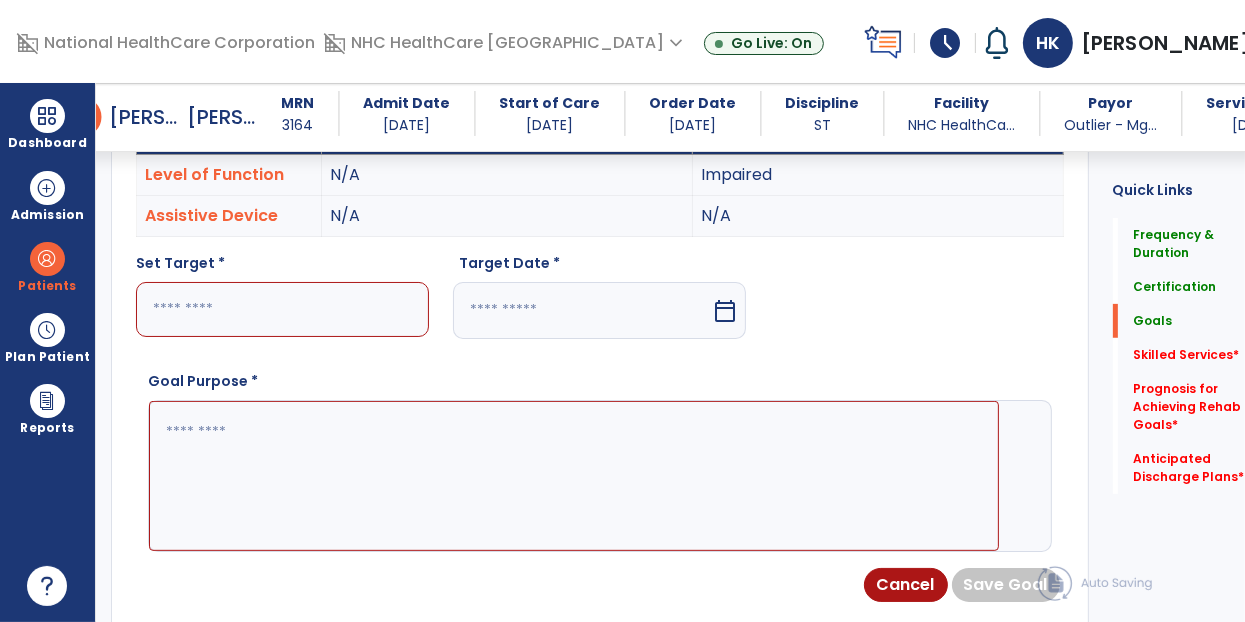 scroll, scrollTop: 672, scrollLeft: 0, axis: vertical 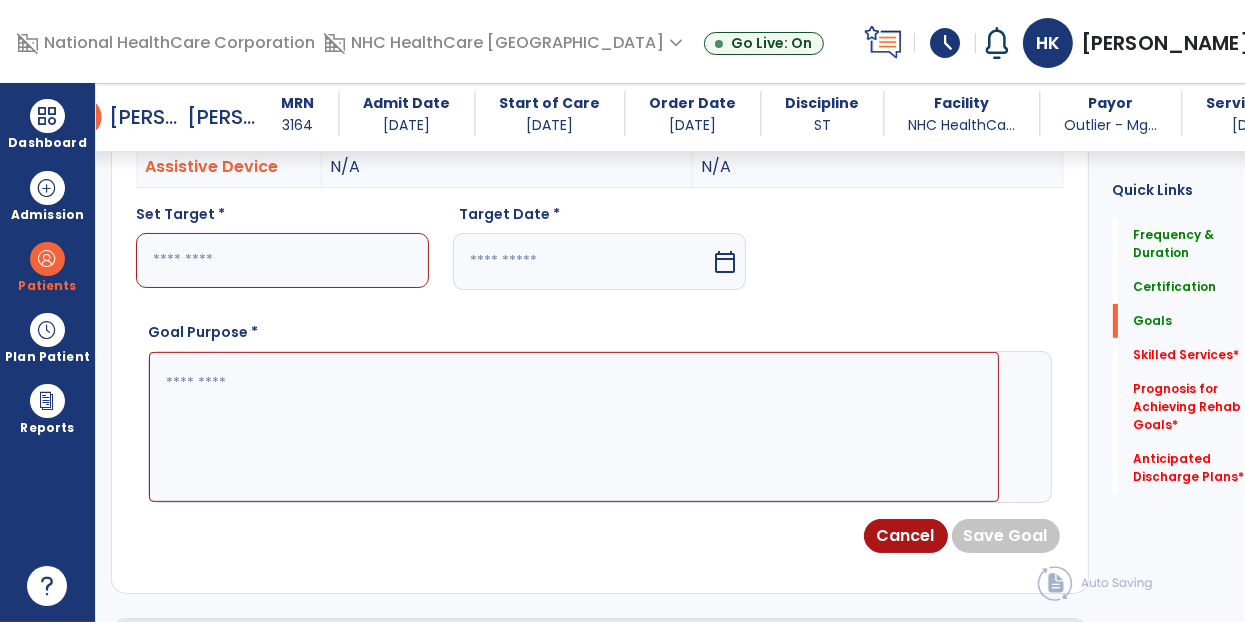 click at bounding box center (282, 260) 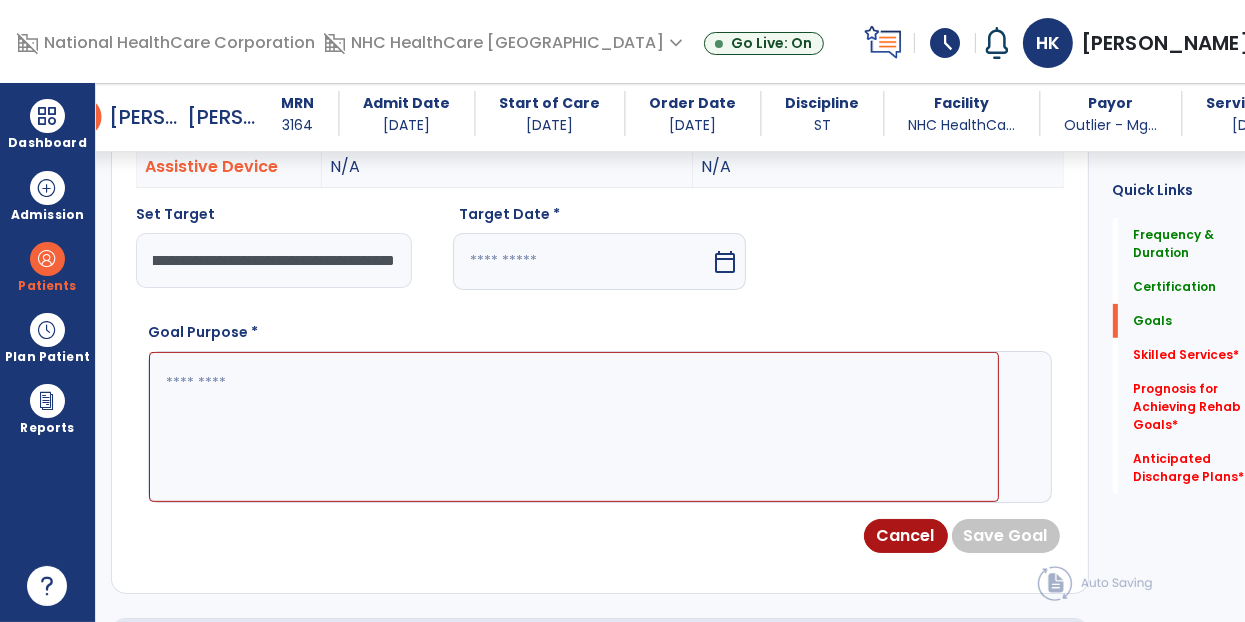scroll, scrollTop: 0, scrollLeft: 475, axis: horizontal 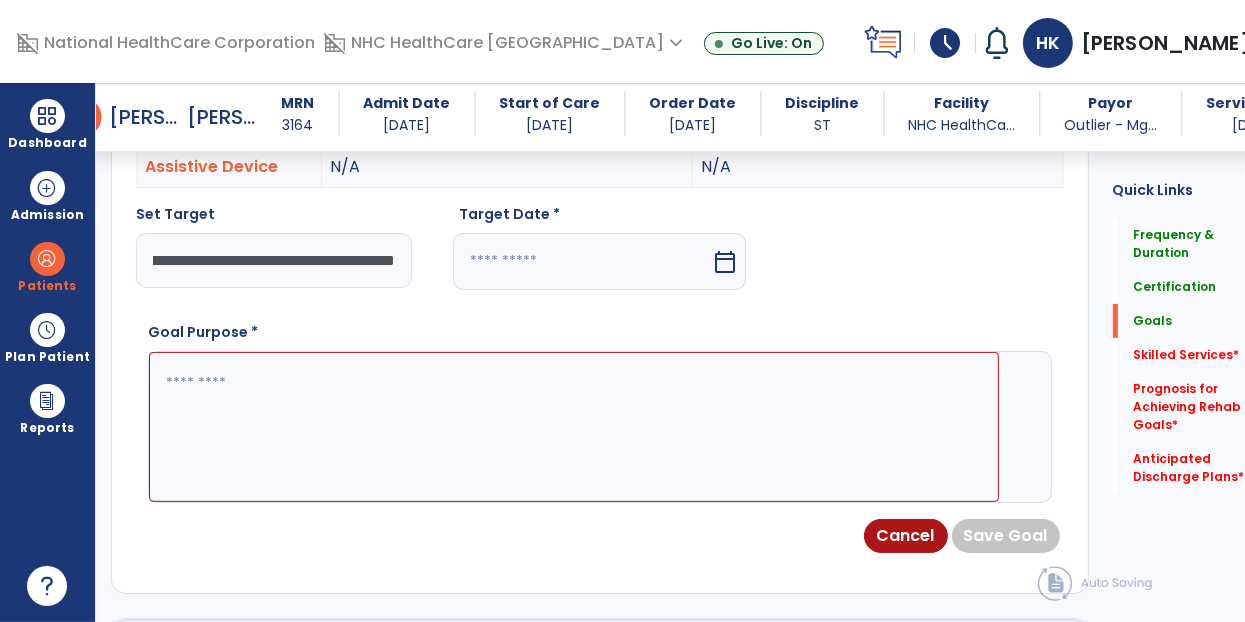 type on "**********" 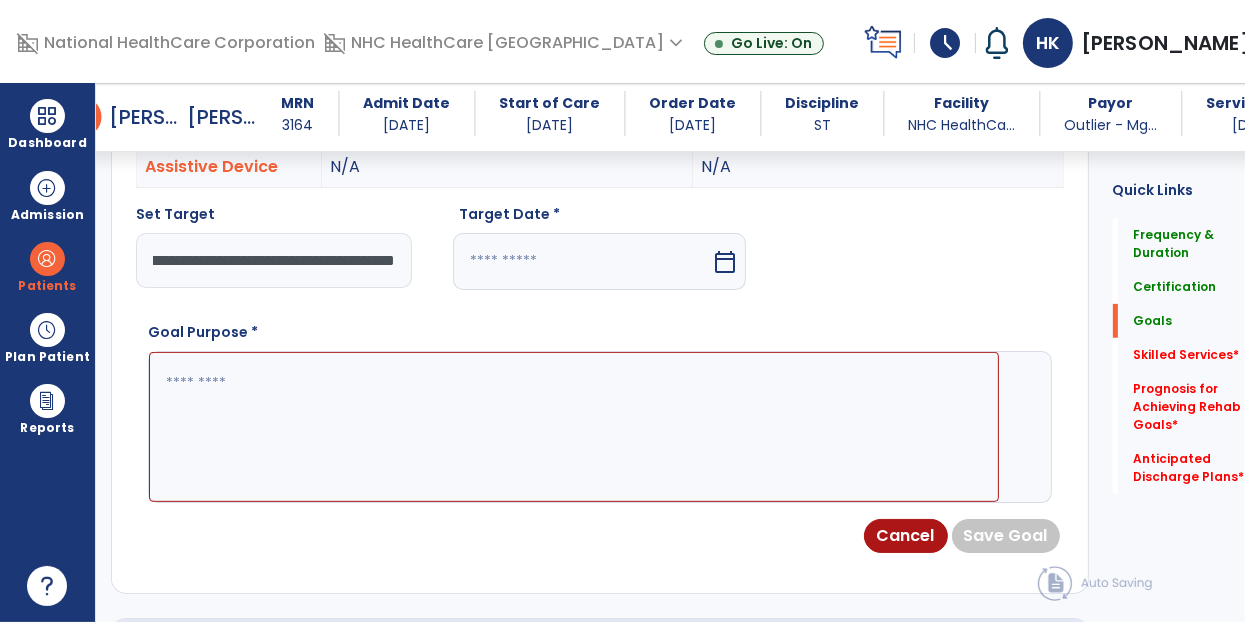 scroll, scrollTop: 0, scrollLeft: 0, axis: both 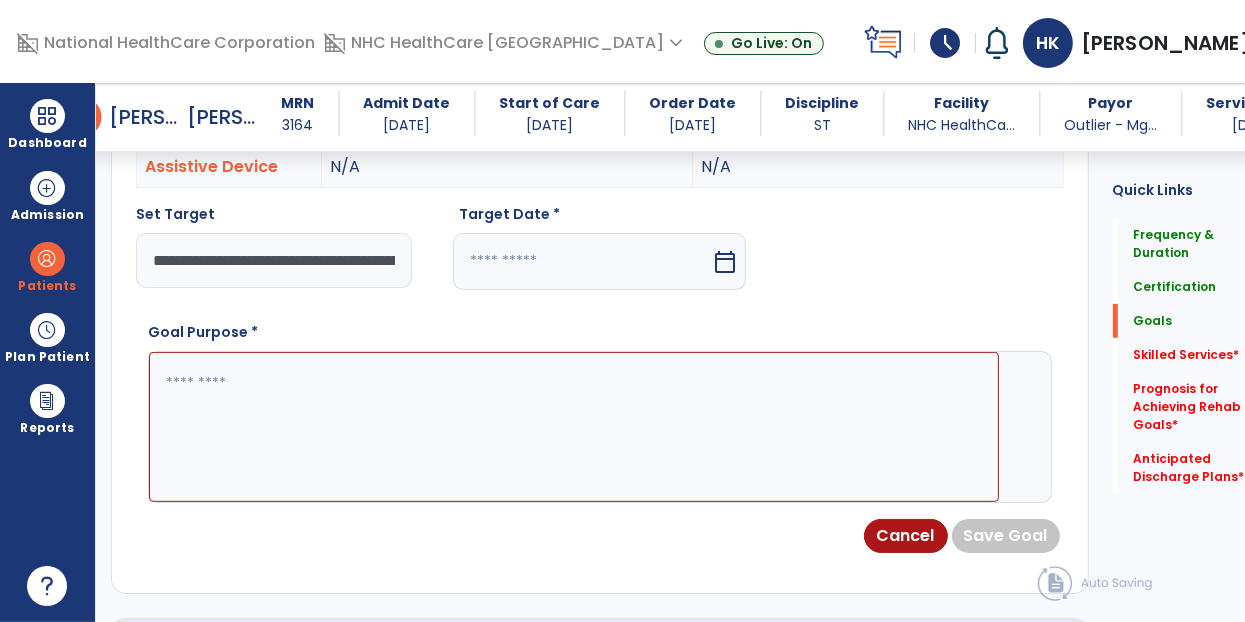 click at bounding box center [582, 261] 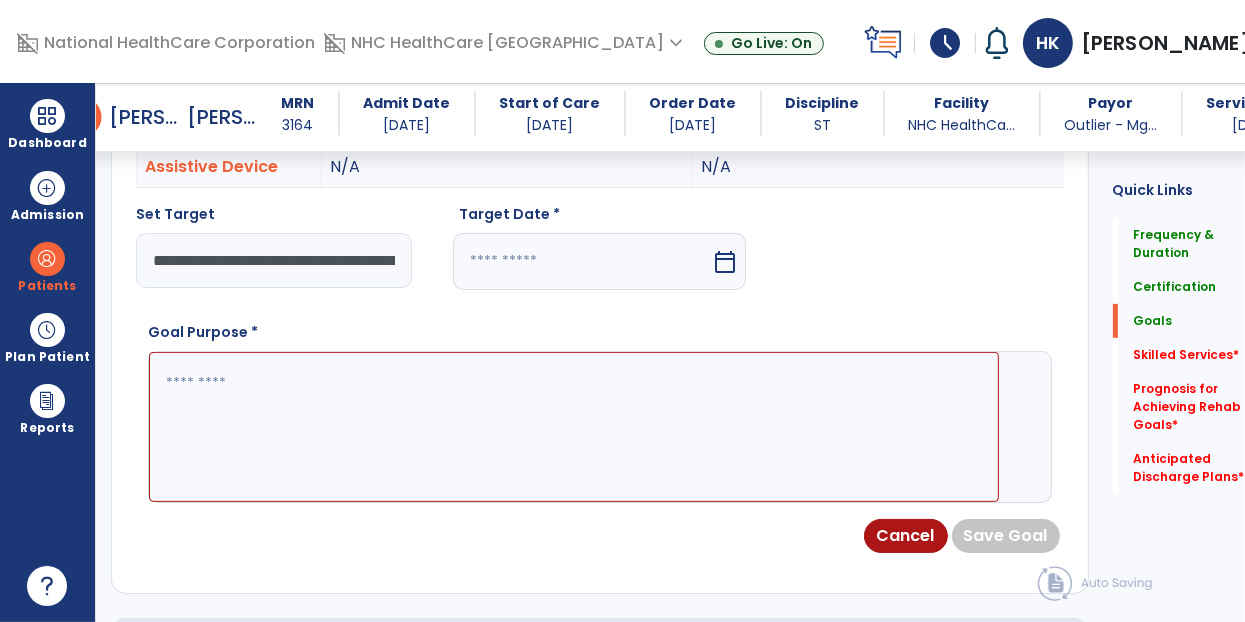 select on "*" 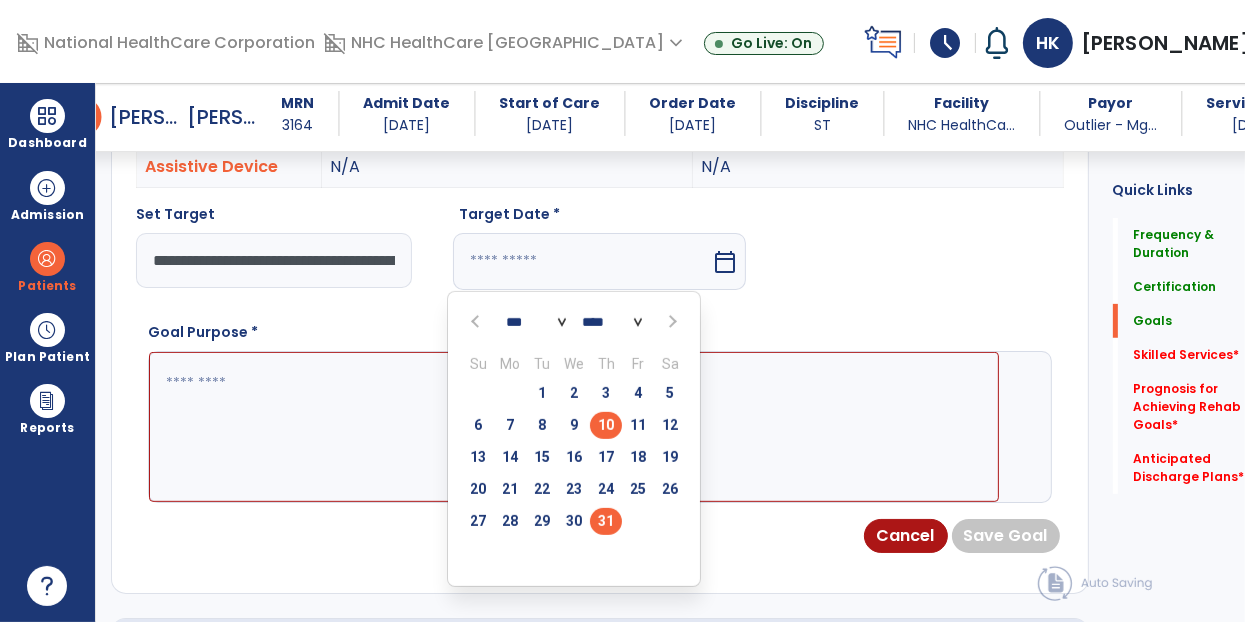 click on "31" at bounding box center [606, 521] 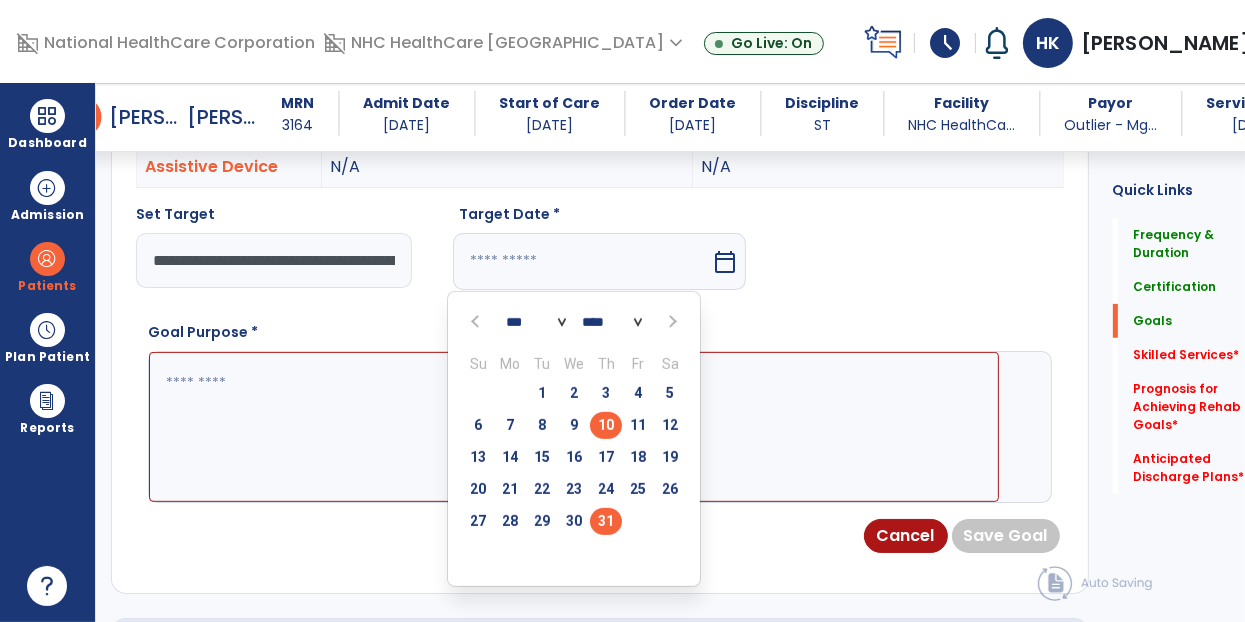 type on "*********" 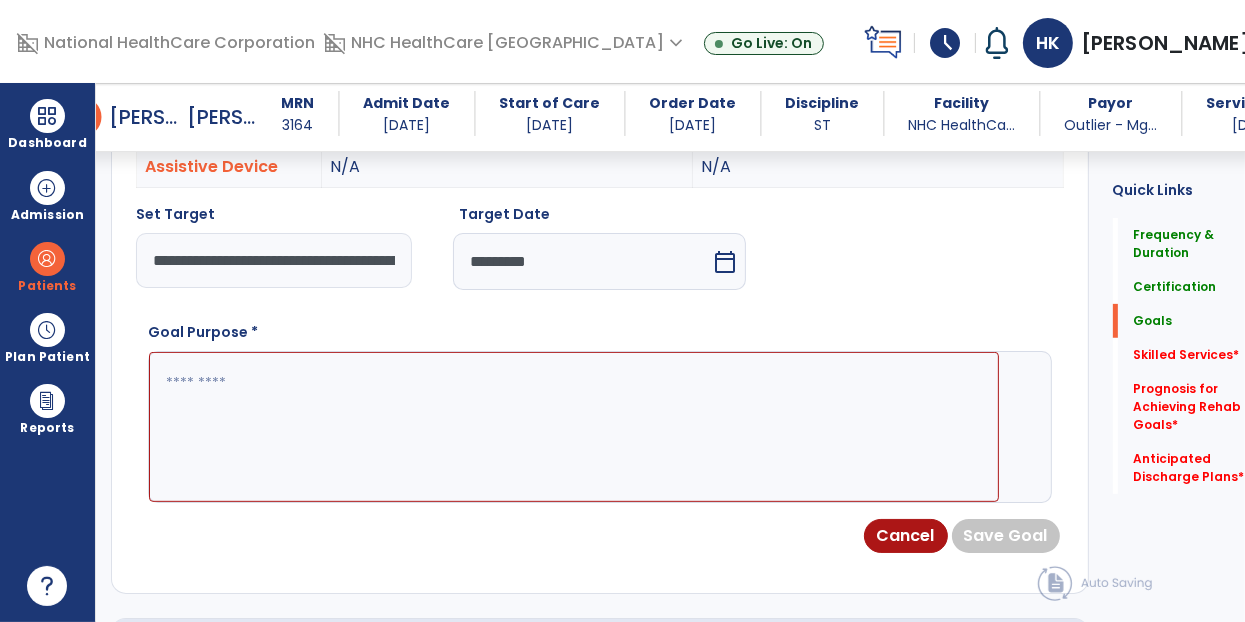 click at bounding box center (574, 426) 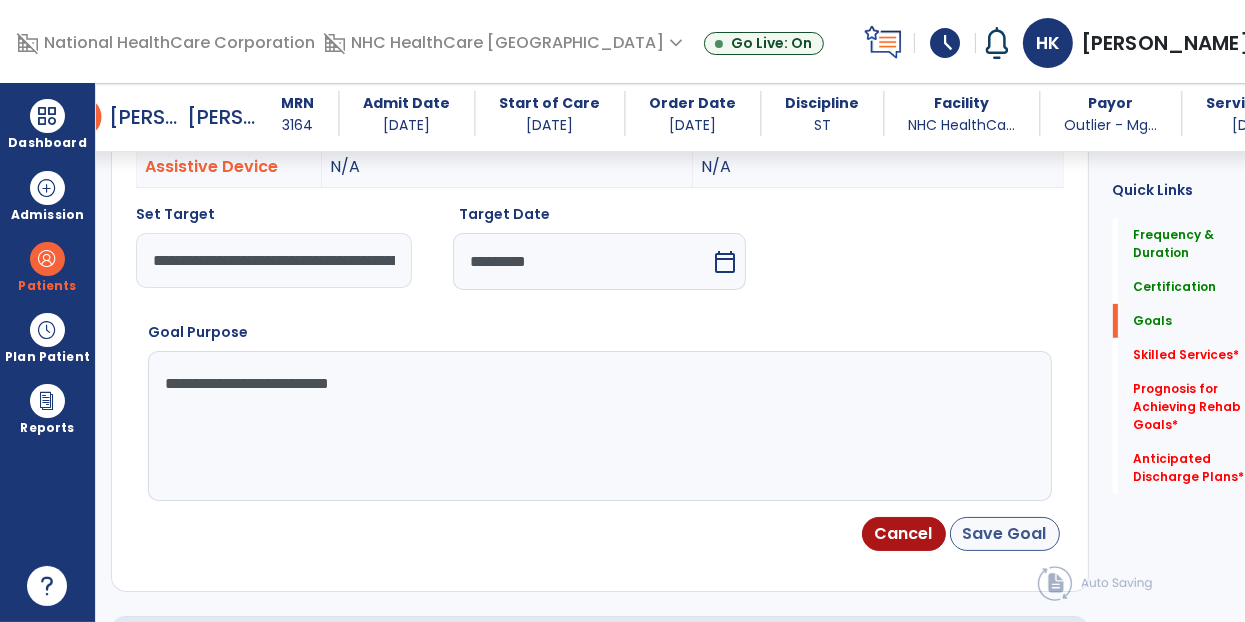 type on "**********" 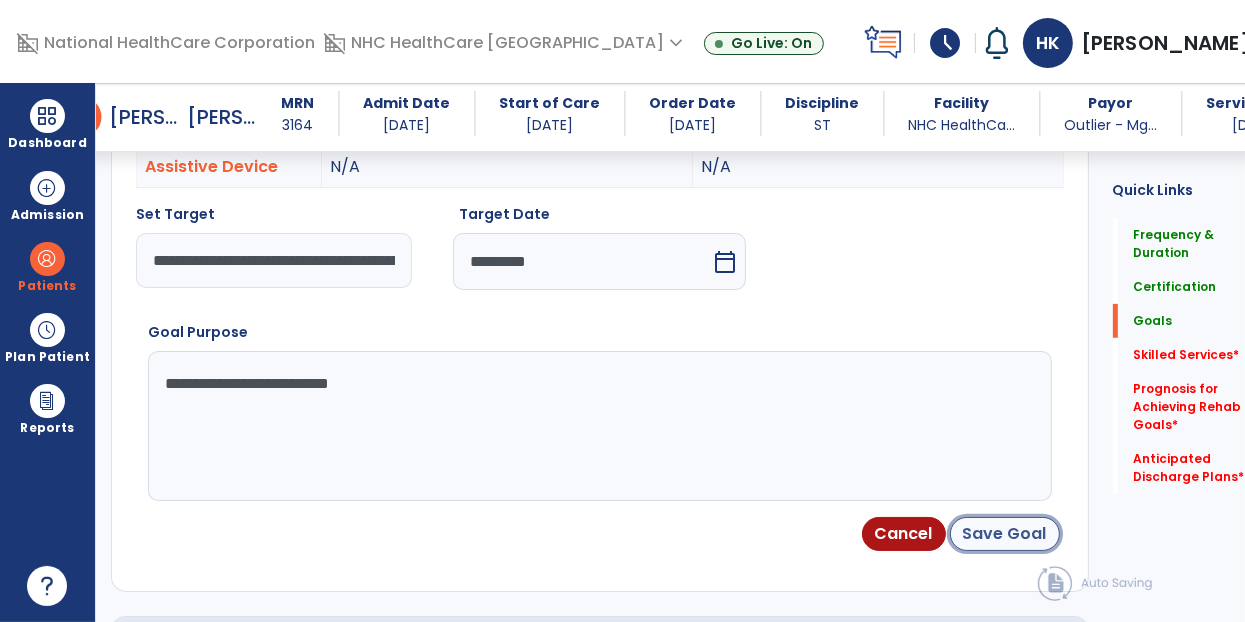 click on "Save Goal" at bounding box center [1005, 534] 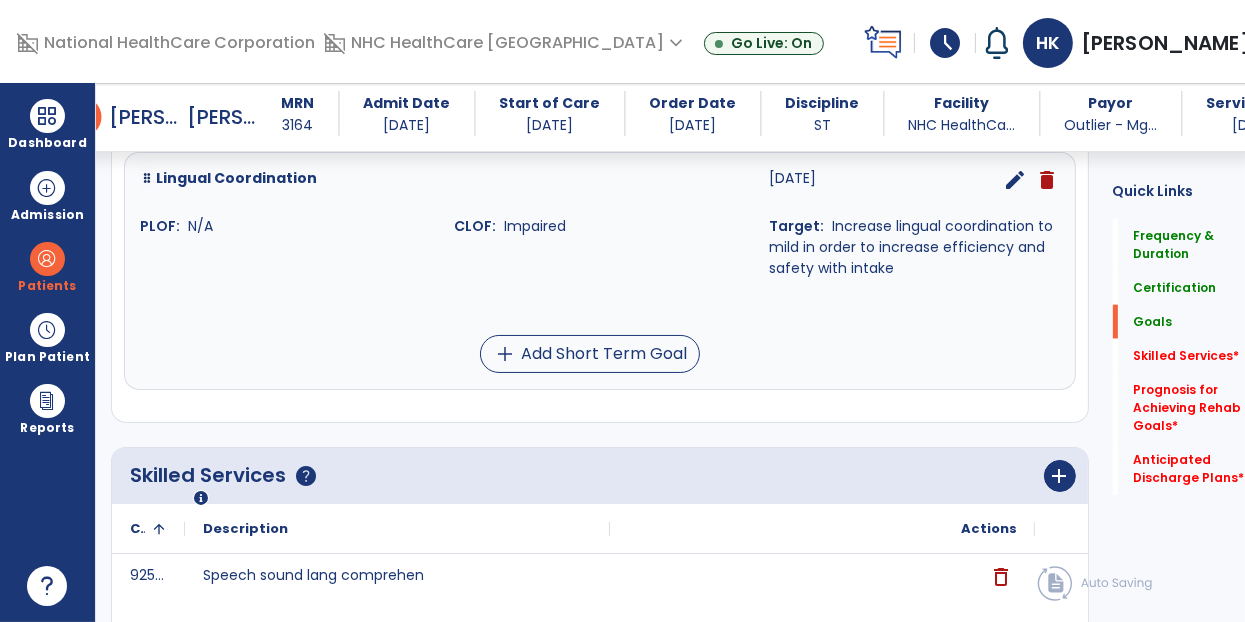 scroll, scrollTop: 2085, scrollLeft: 0, axis: vertical 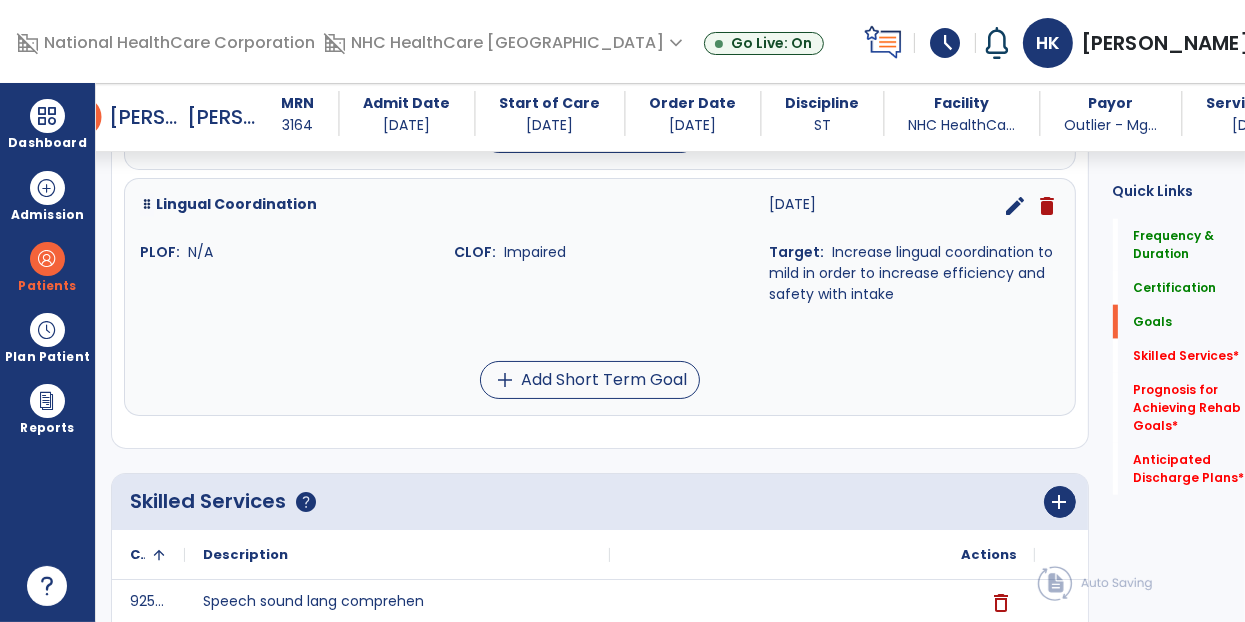 click on "edit" at bounding box center [1016, 206] 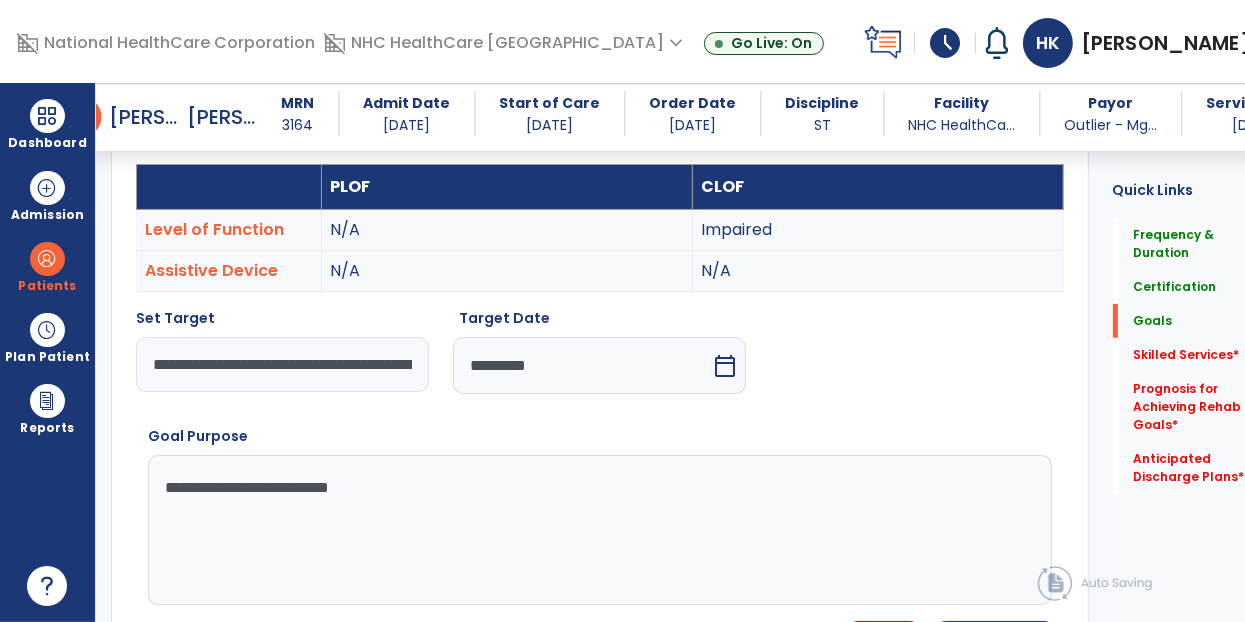 scroll, scrollTop: 550, scrollLeft: 0, axis: vertical 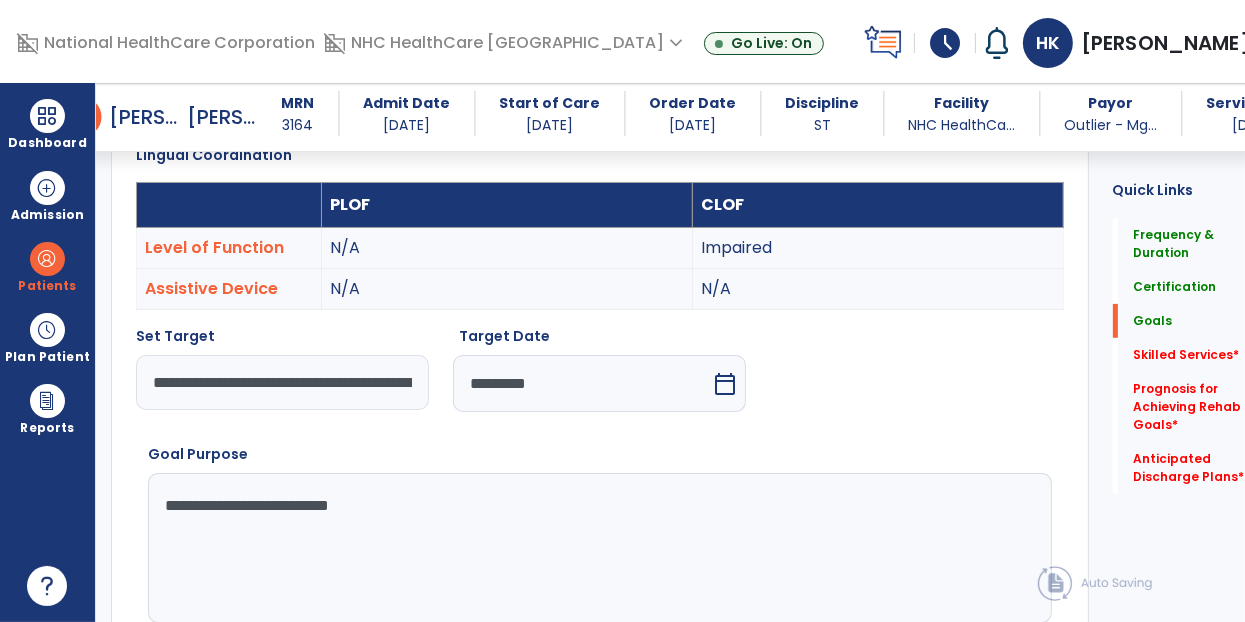 click on "**********" at bounding box center (574, 548) 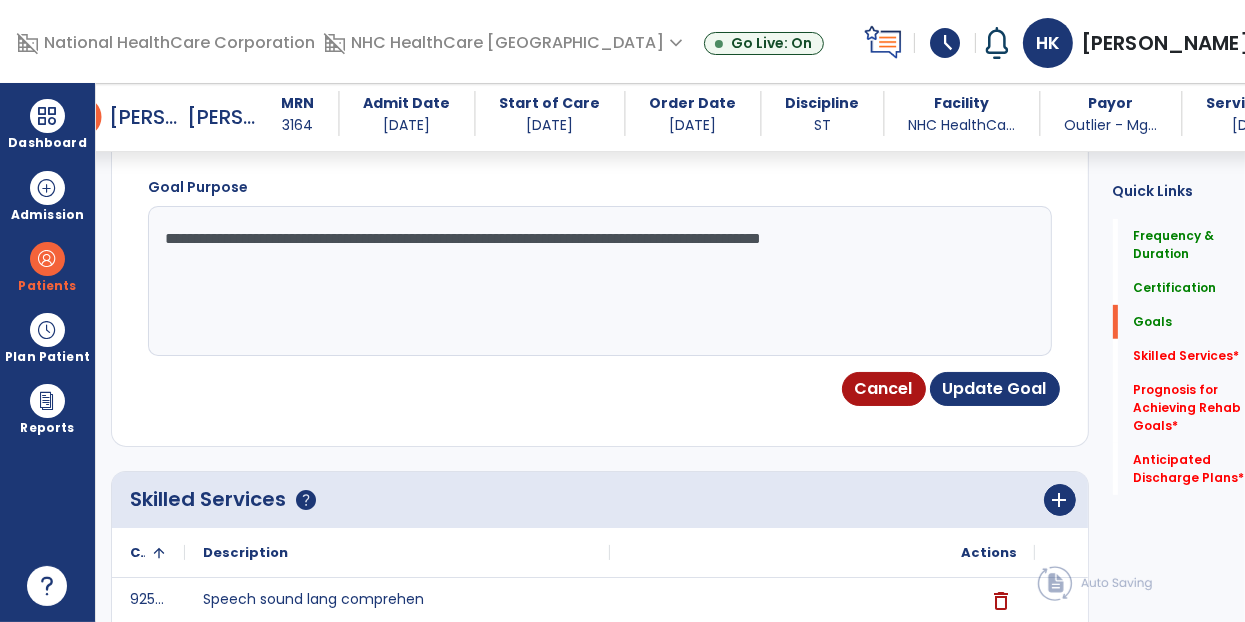 scroll, scrollTop: 850, scrollLeft: 0, axis: vertical 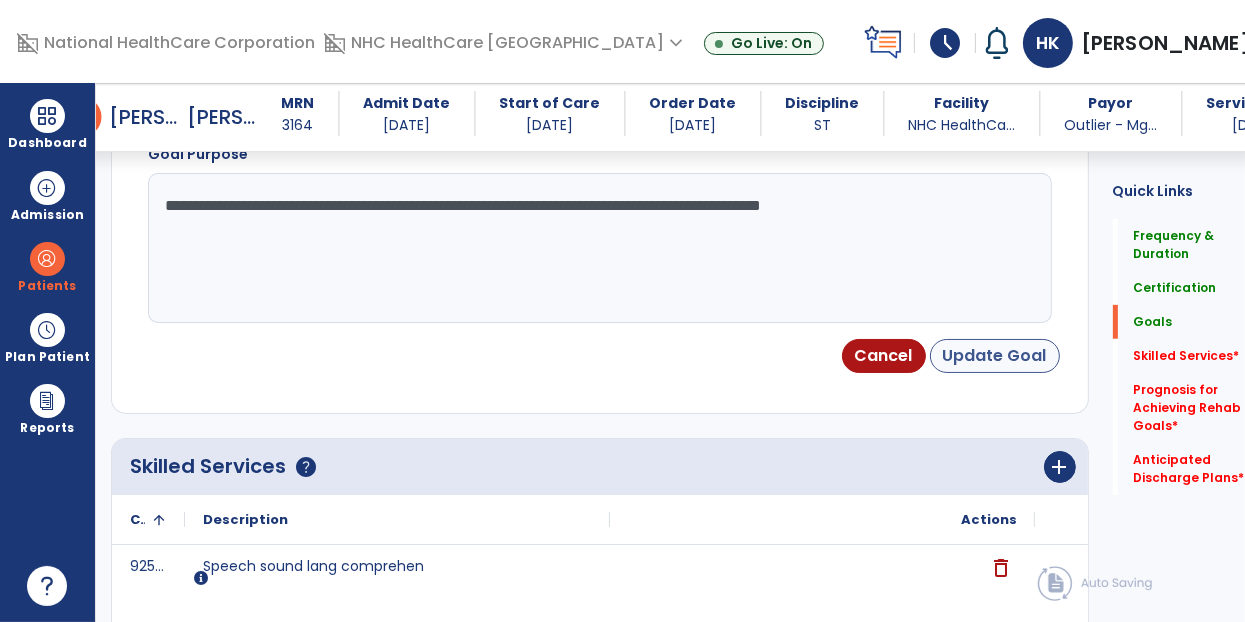 type on "**********" 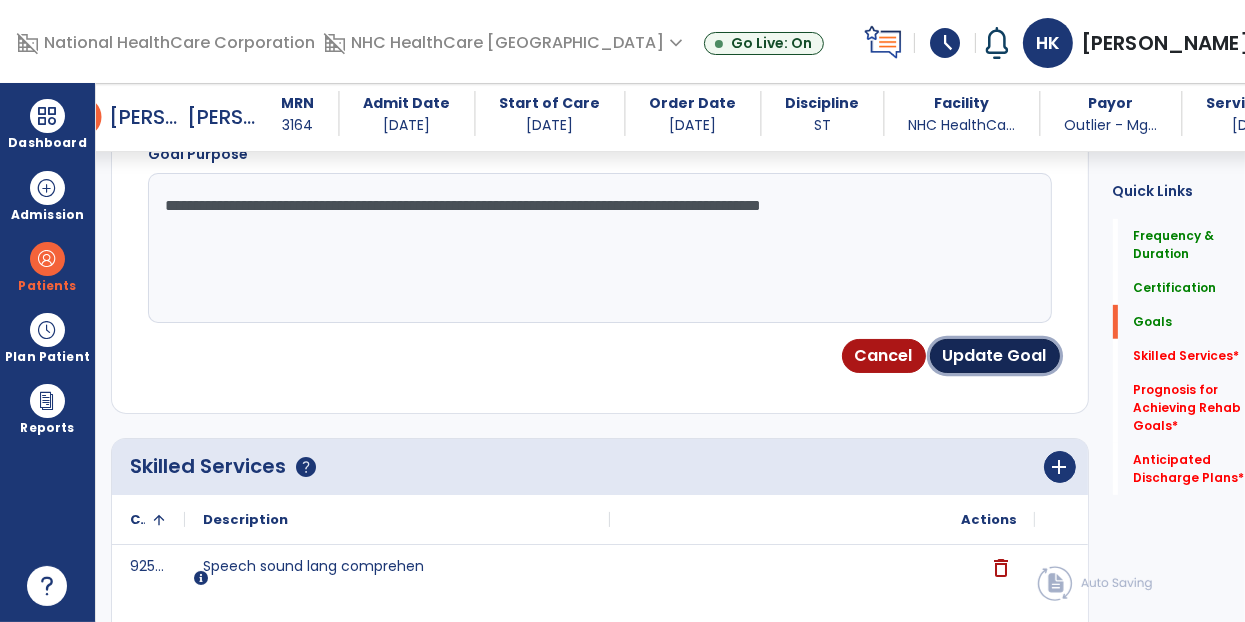drag, startPoint x: 966, startPoint y: 369, endPoint x: 948, endPoint y: 390, distance: 27.658634 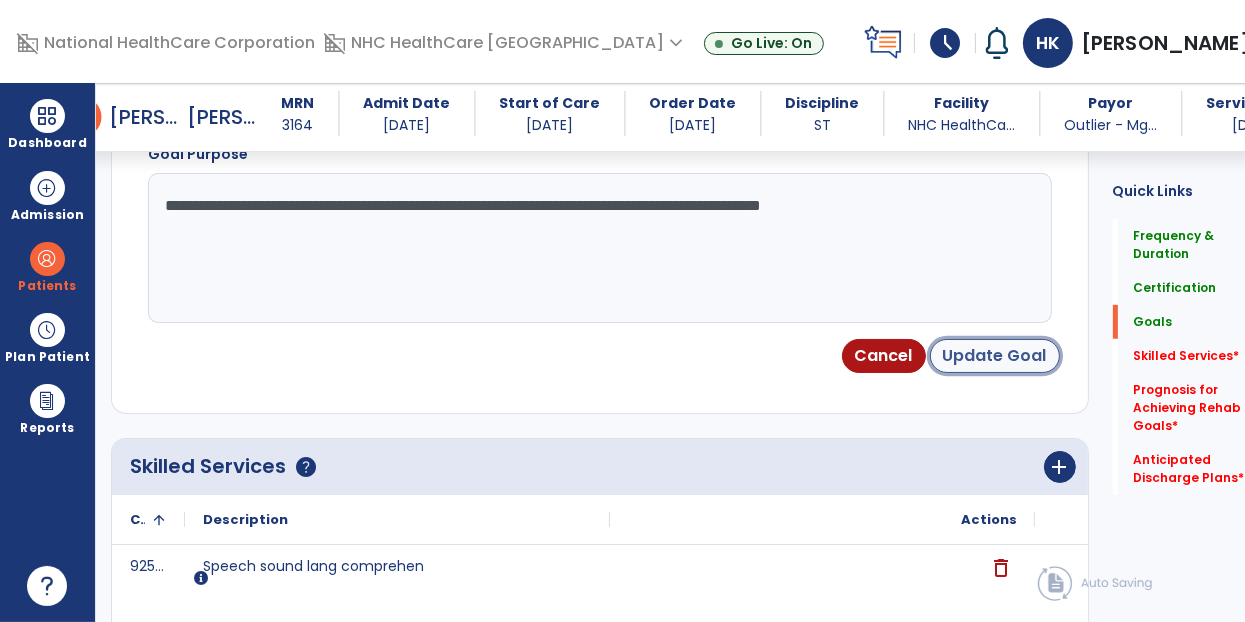 click on "Update Goal" at bounding box center [995, 356] 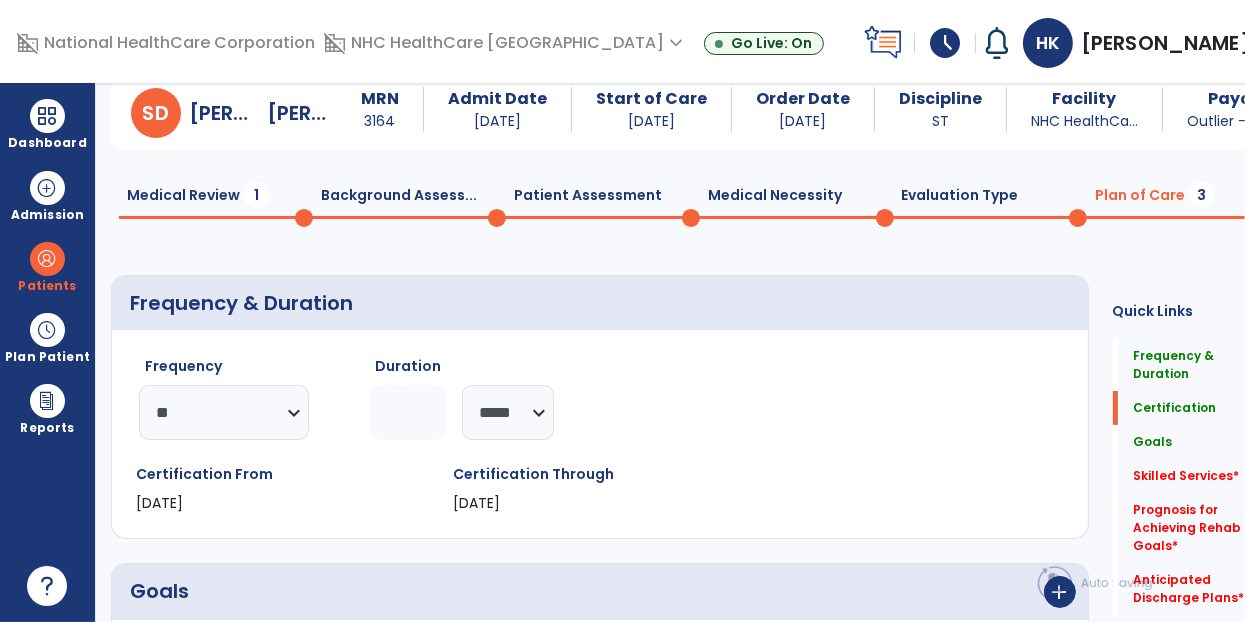 scroll, scrollTop: 0, scrollLeft: 0, axis: both 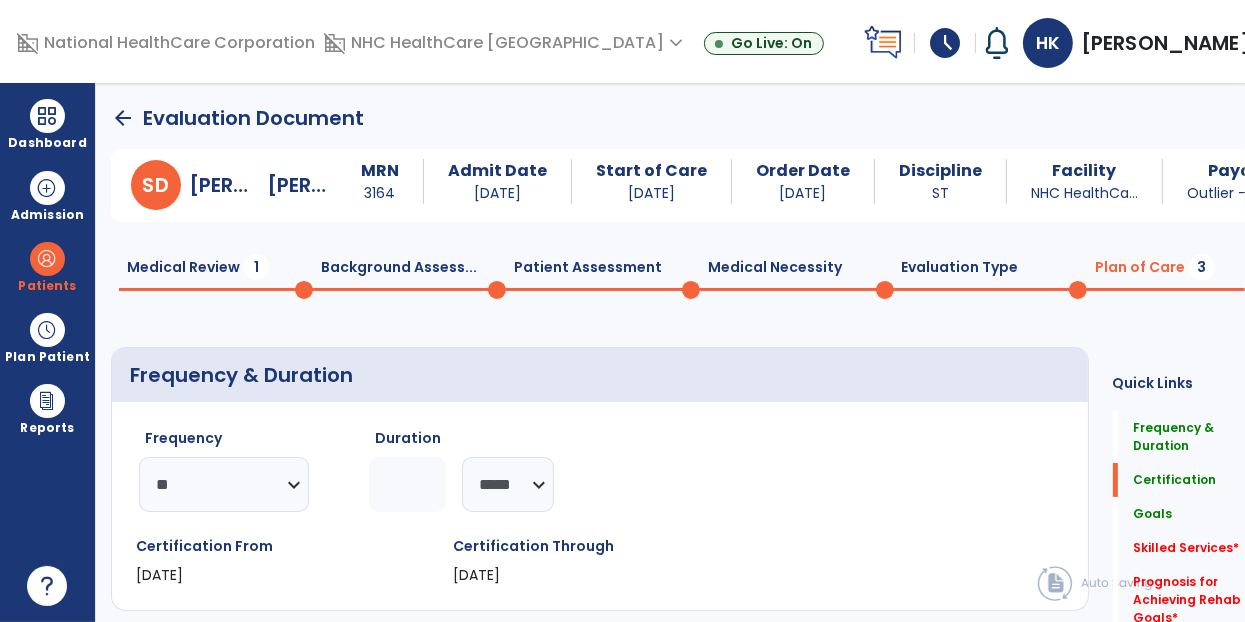 click on "arrow_back" 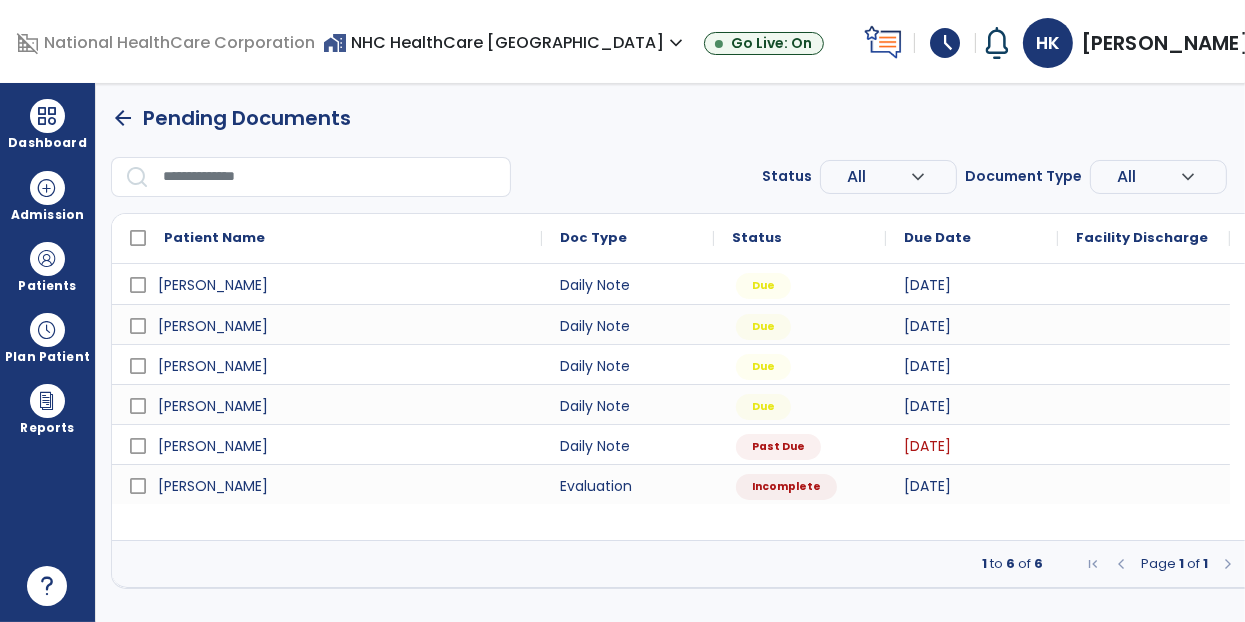 click on "arrow_back" at bounding box center (123, 118) 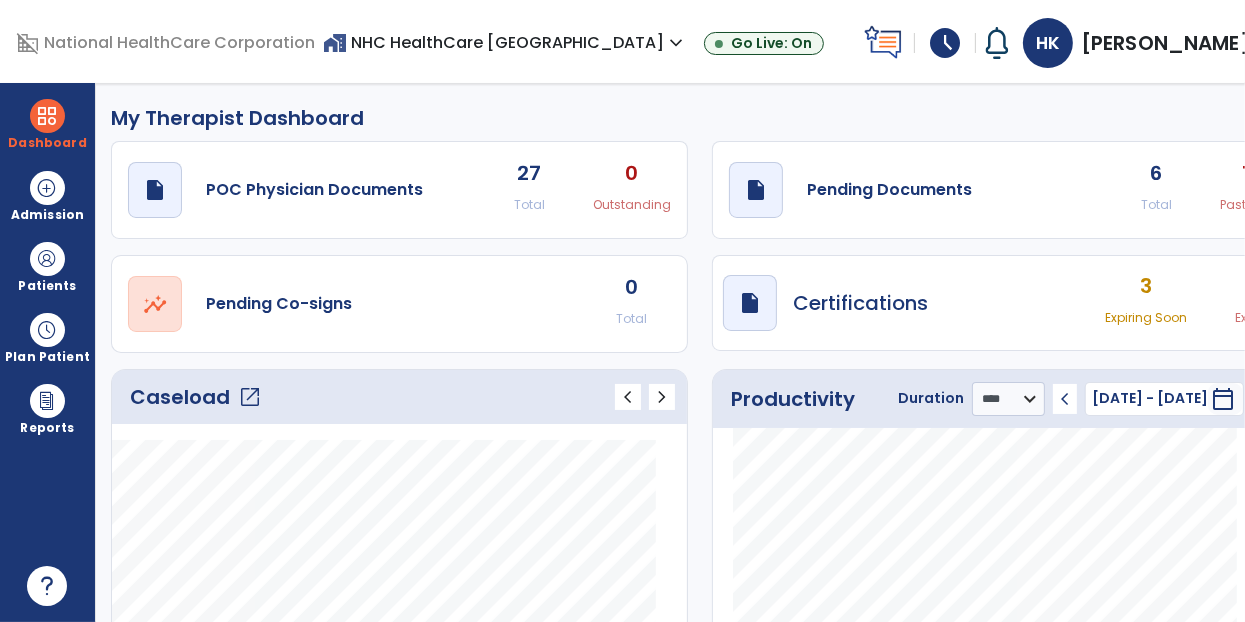click on "[PERSON_NAME]" at bounding box center (1166, 43) 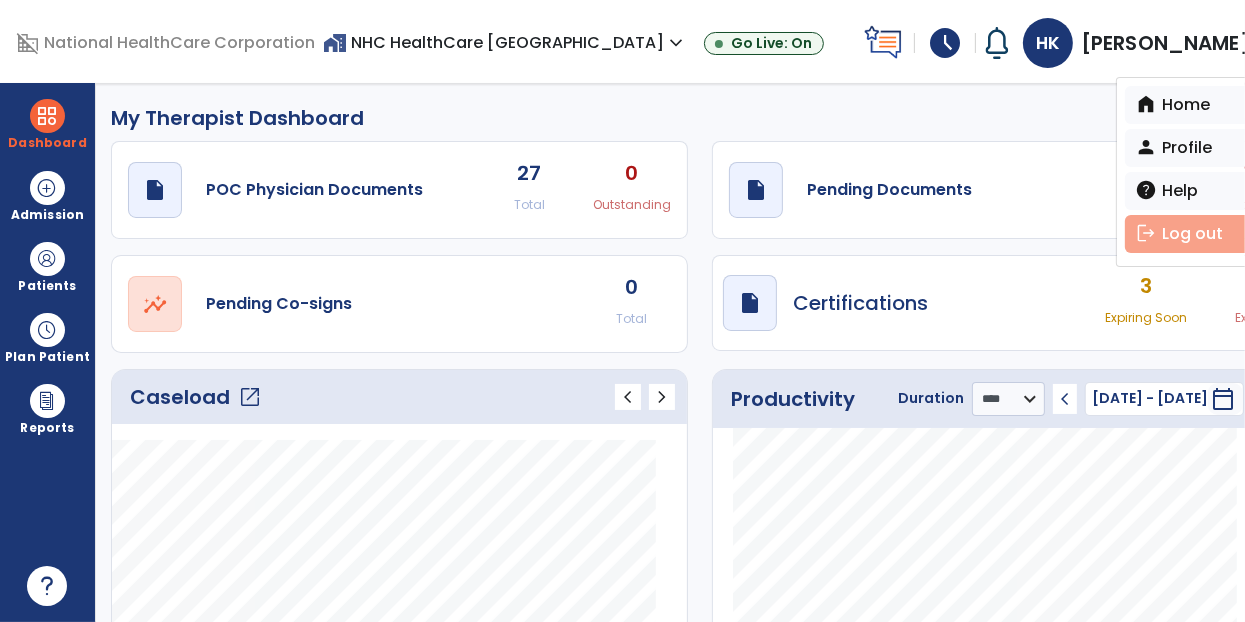 click on "logout   Log out" at bounding box center (1196, 234) 